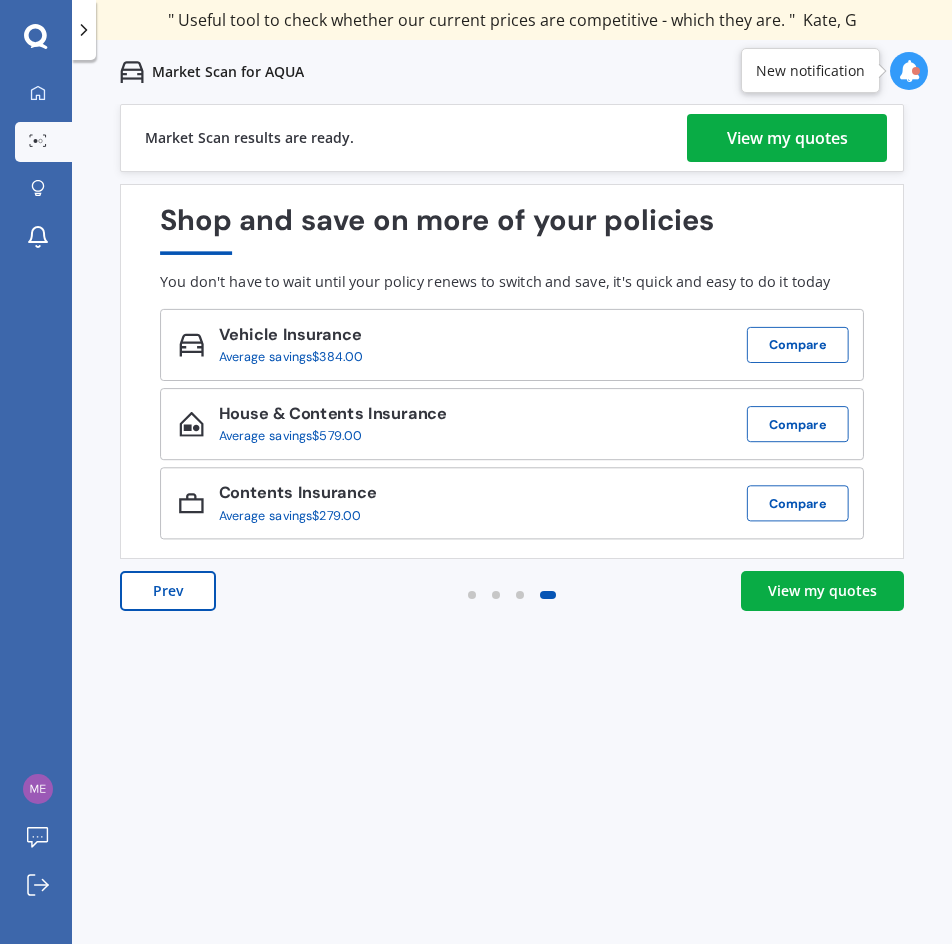 scroll, scrollTop: 0, scrollLeft: 0, axis: both 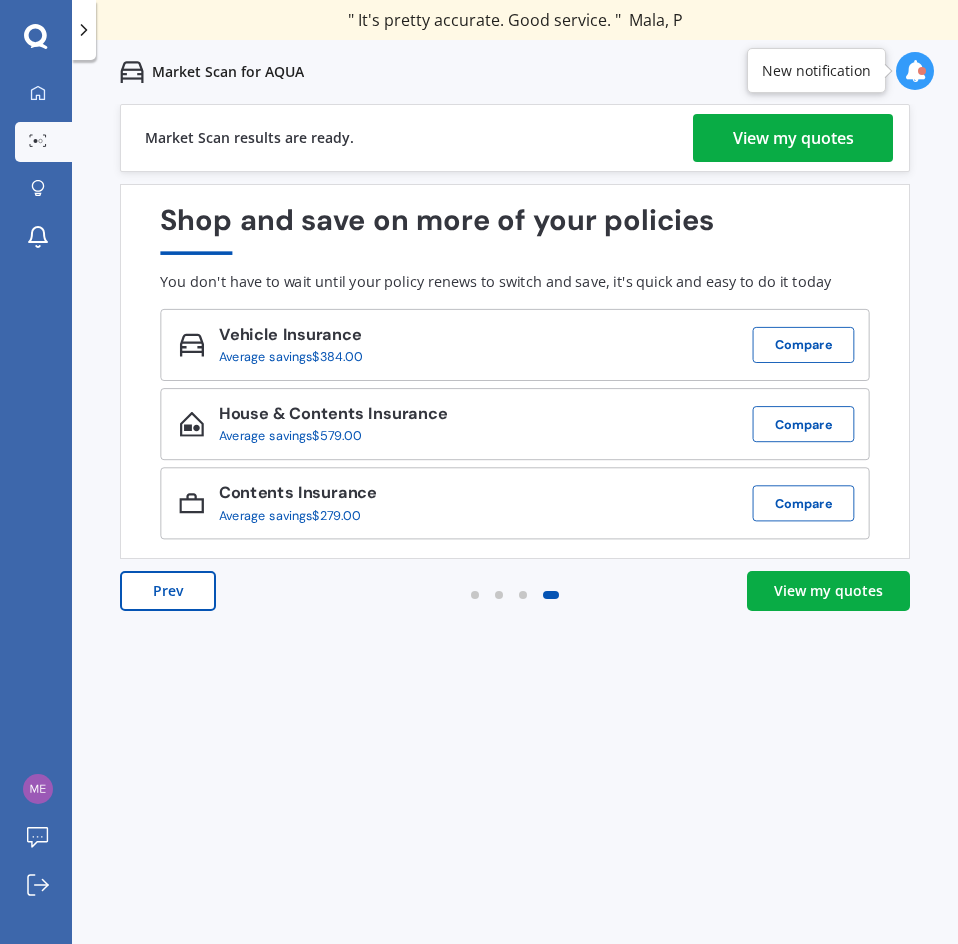 click on "Market Scan results are ready. View my quotes" at bounding box center [515, 138] 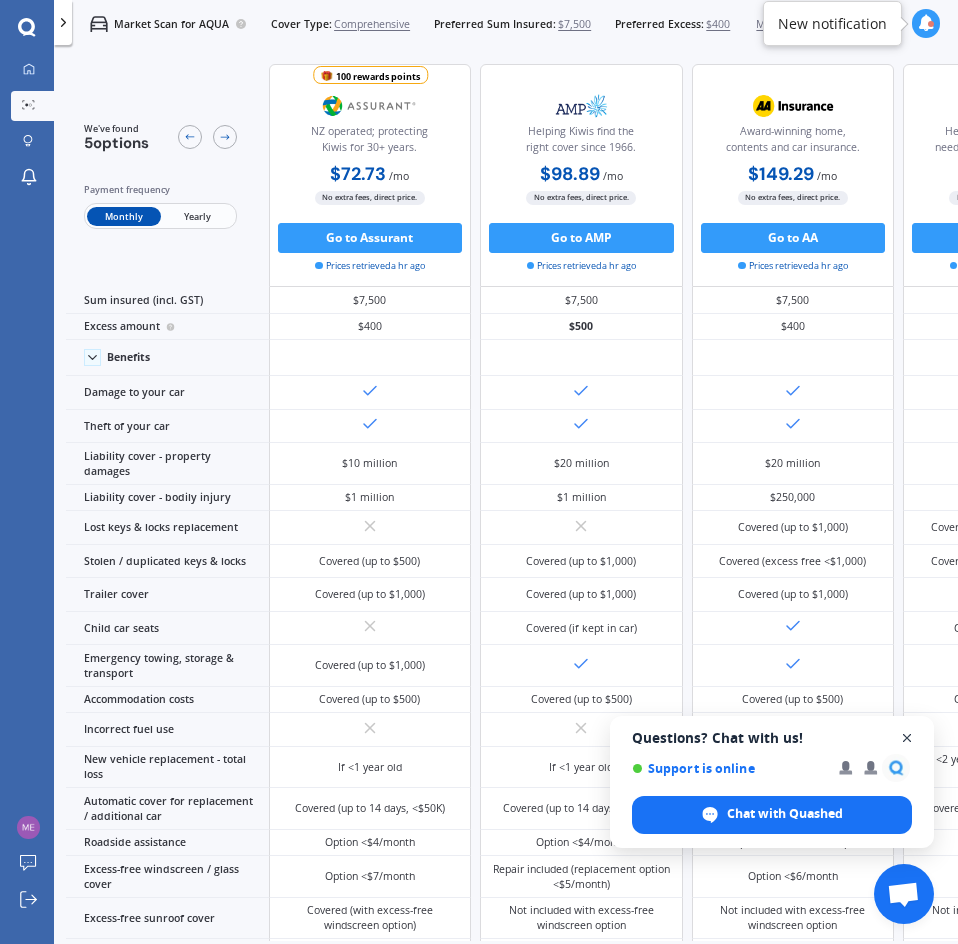 click at bounding box center [907, 738] 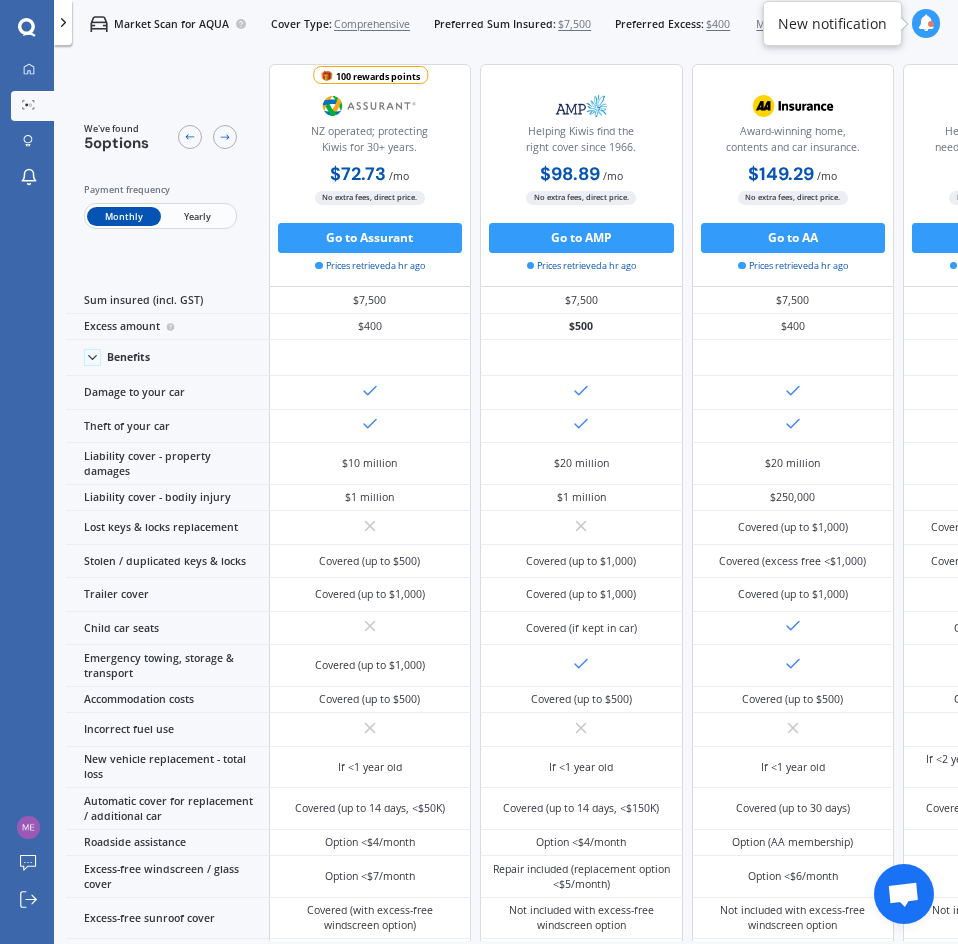 click at bounding box center [63, 22] 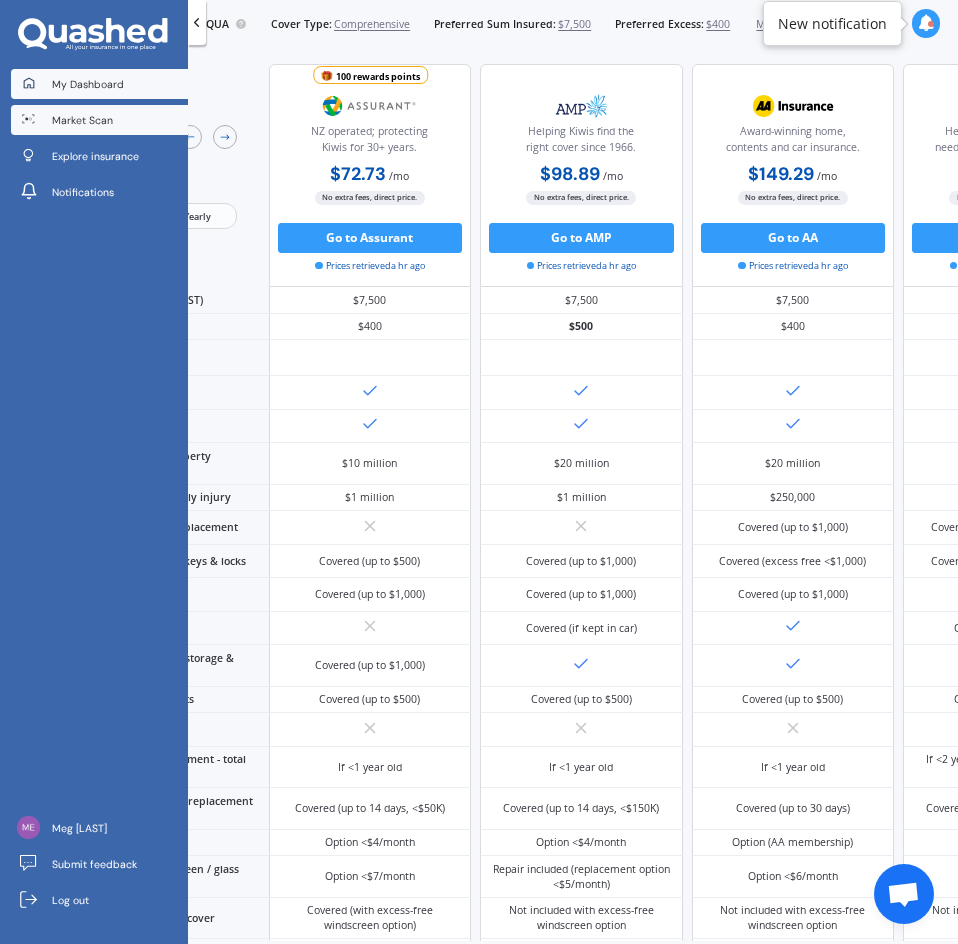click on "My Dashboard" at bounding box center (88, 84) 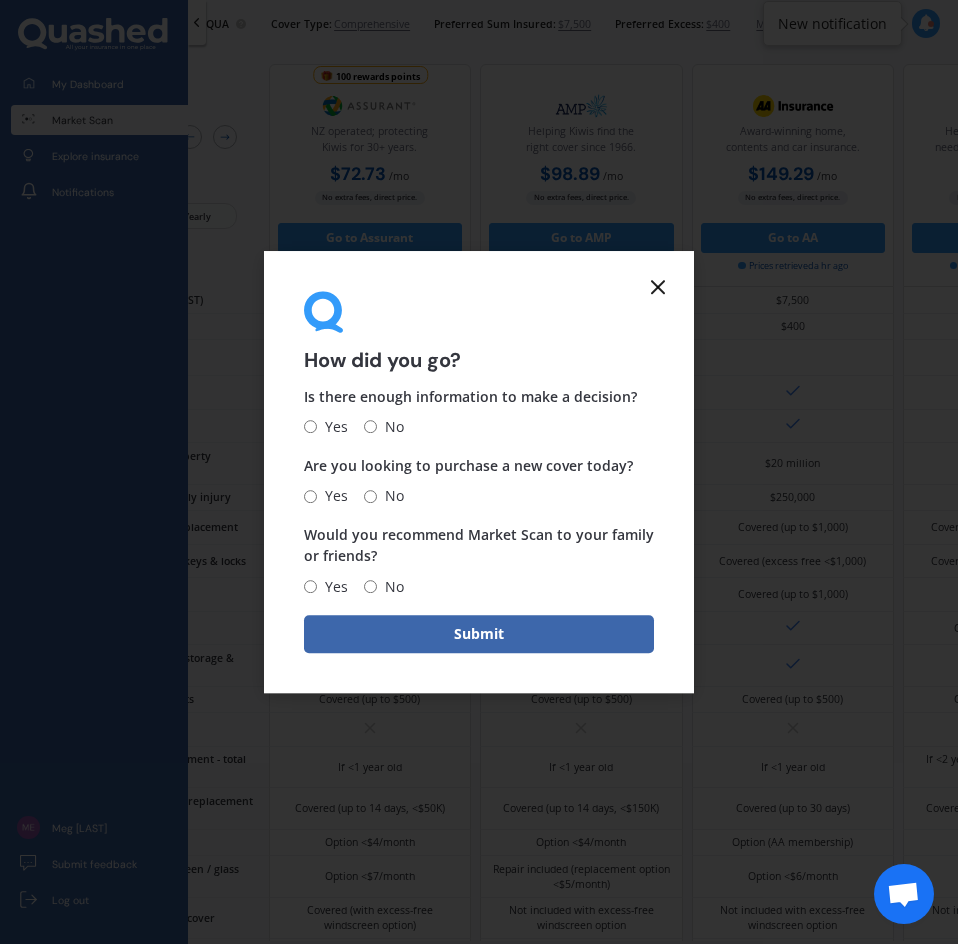 drag, startPoint x: 473, startPoint y: 602, endPoint x: 479, endPoint y: 612, distance: 11.661903 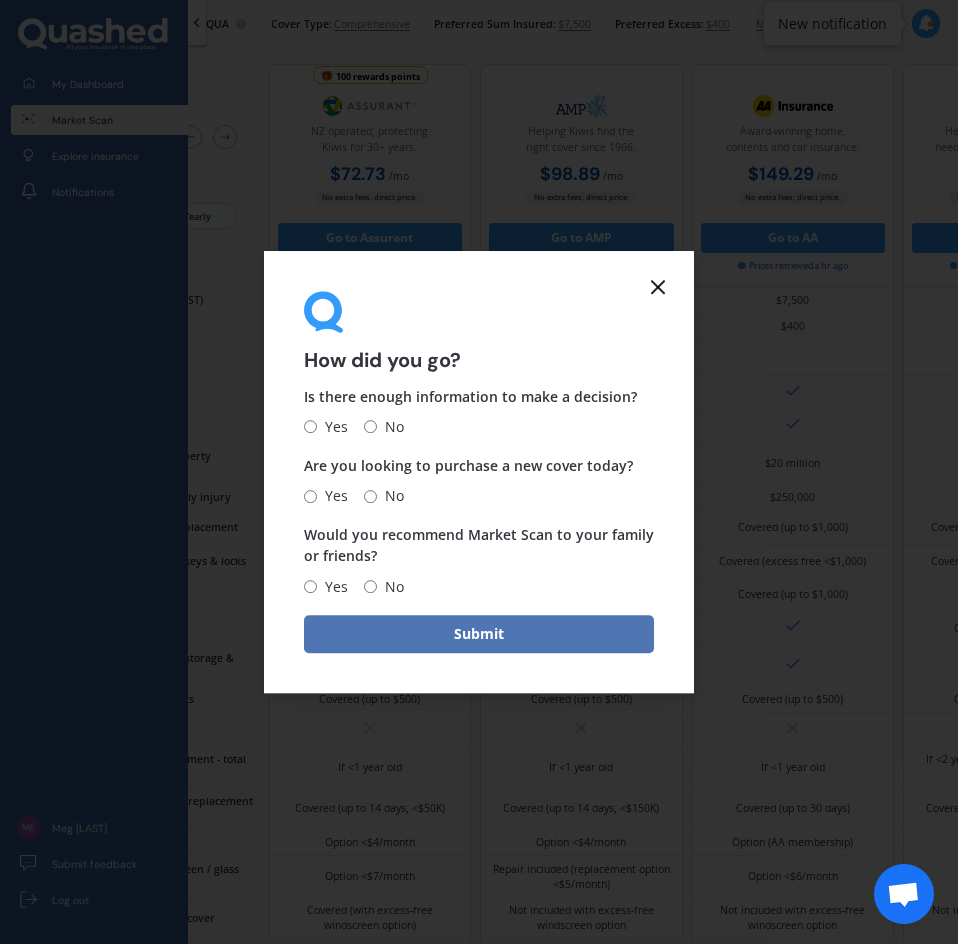 click on "Submit" at bounding box center [479, 634] 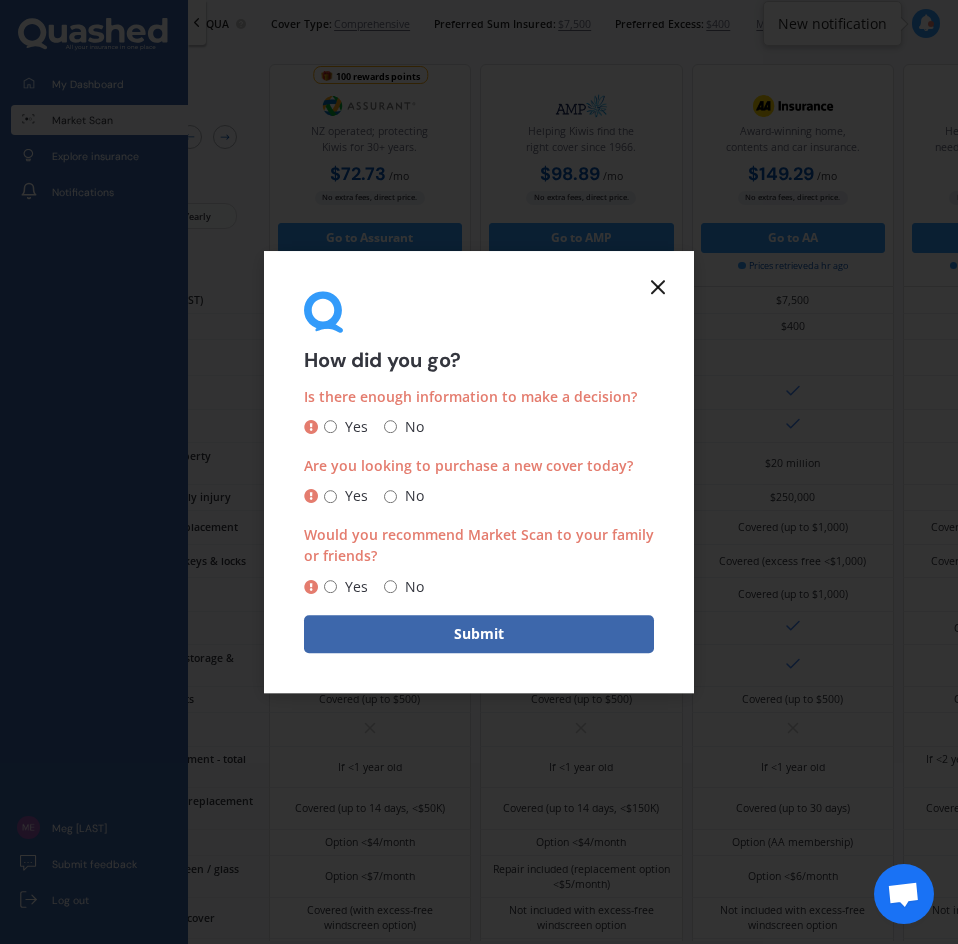 click on "Yes No" at bounding box center [364, 427] 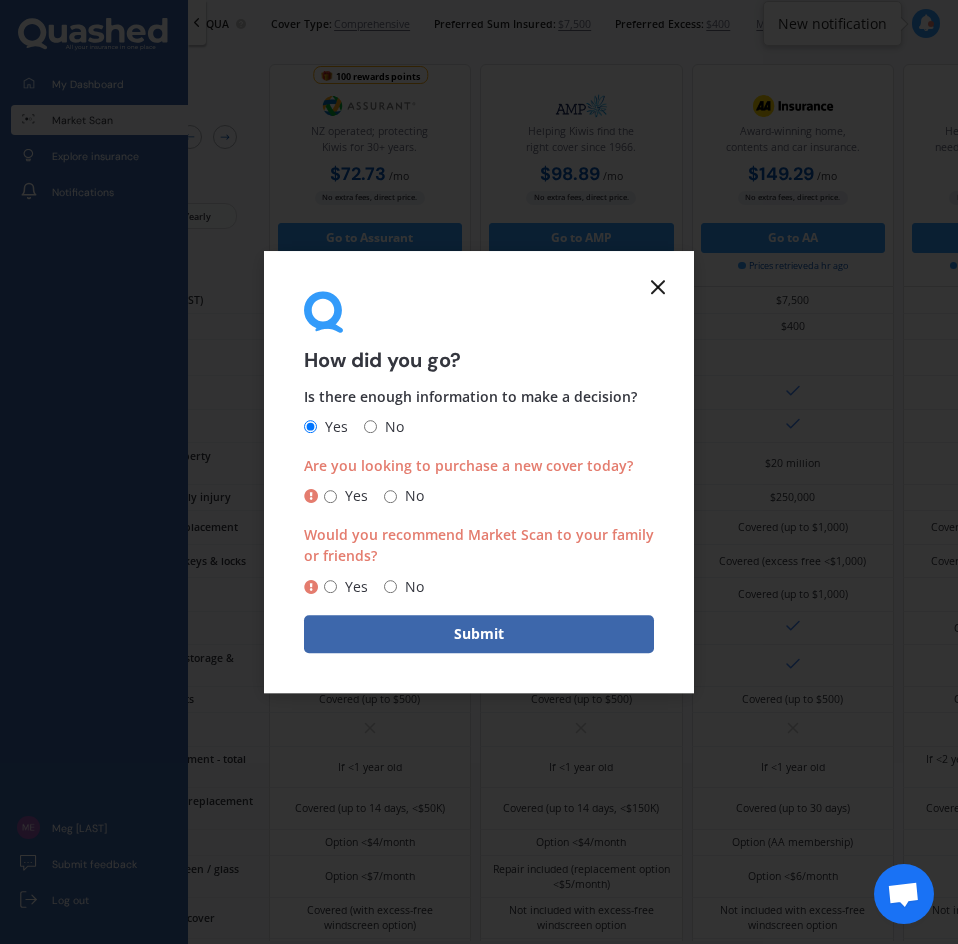 click on "Yes" at bounding box center (352, 496) 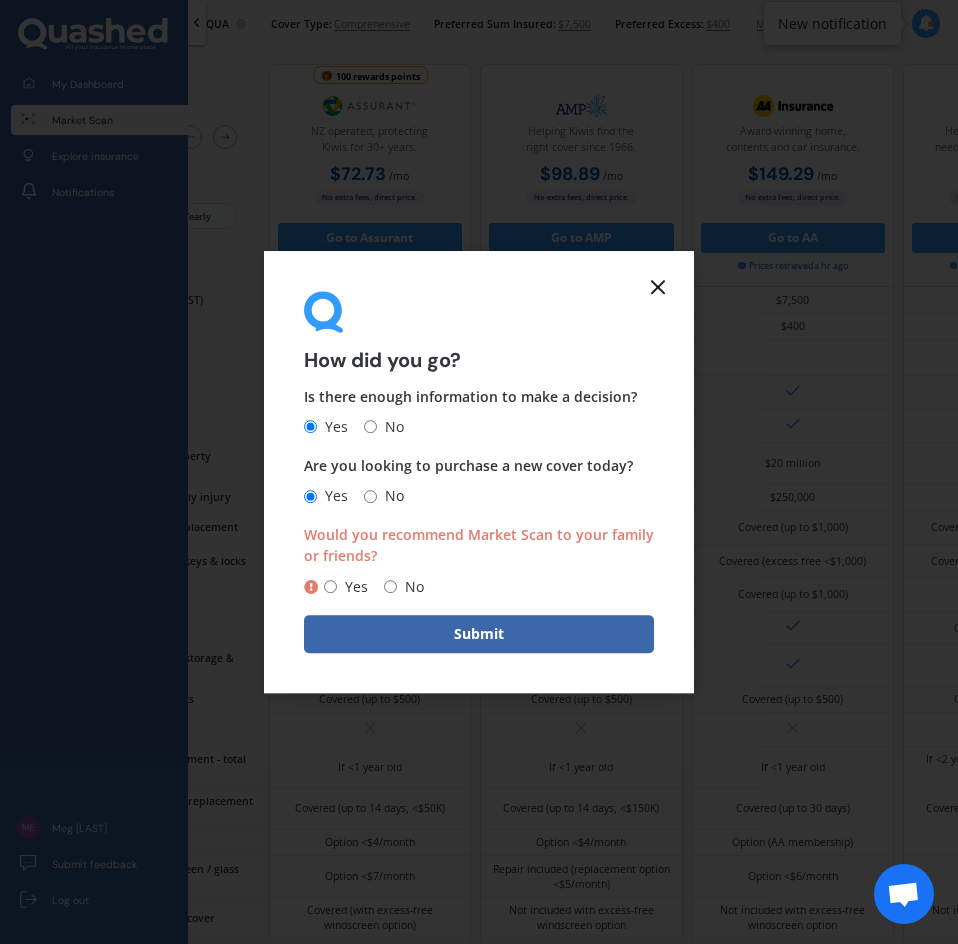 click on "Yes" at bounding box center (346, 587) 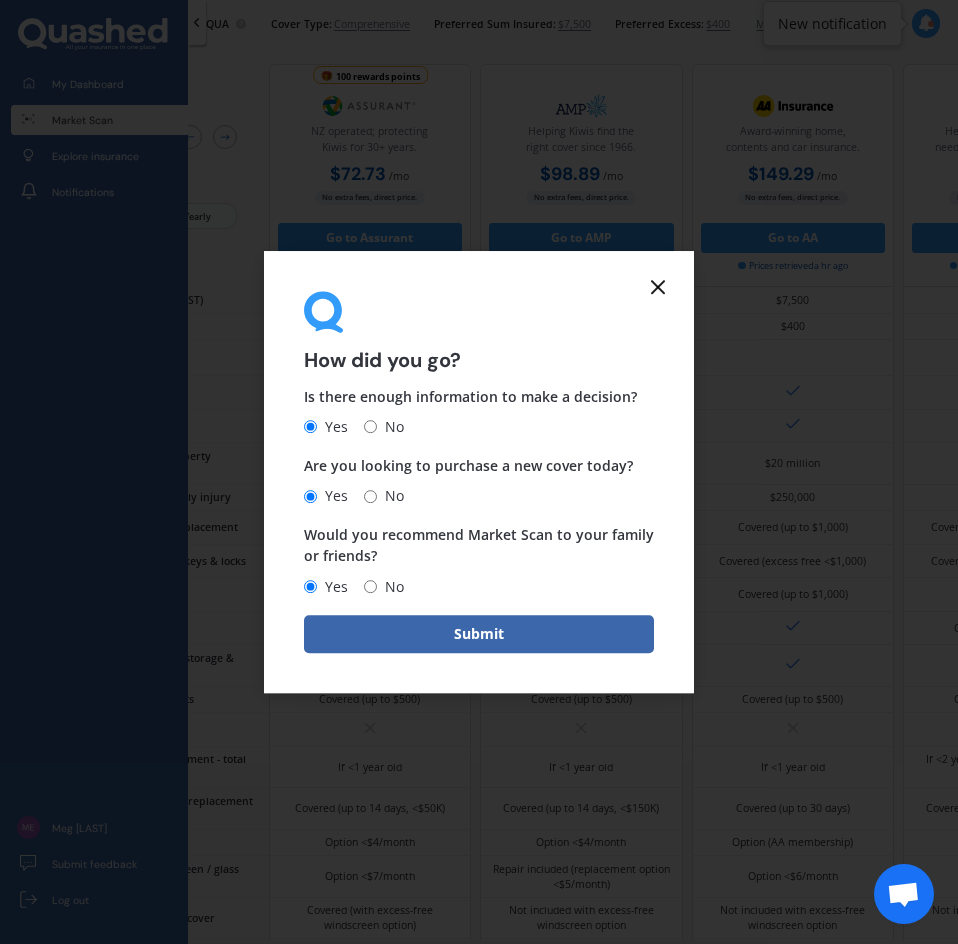 click on "Submit" at bounding box center [479, 634] 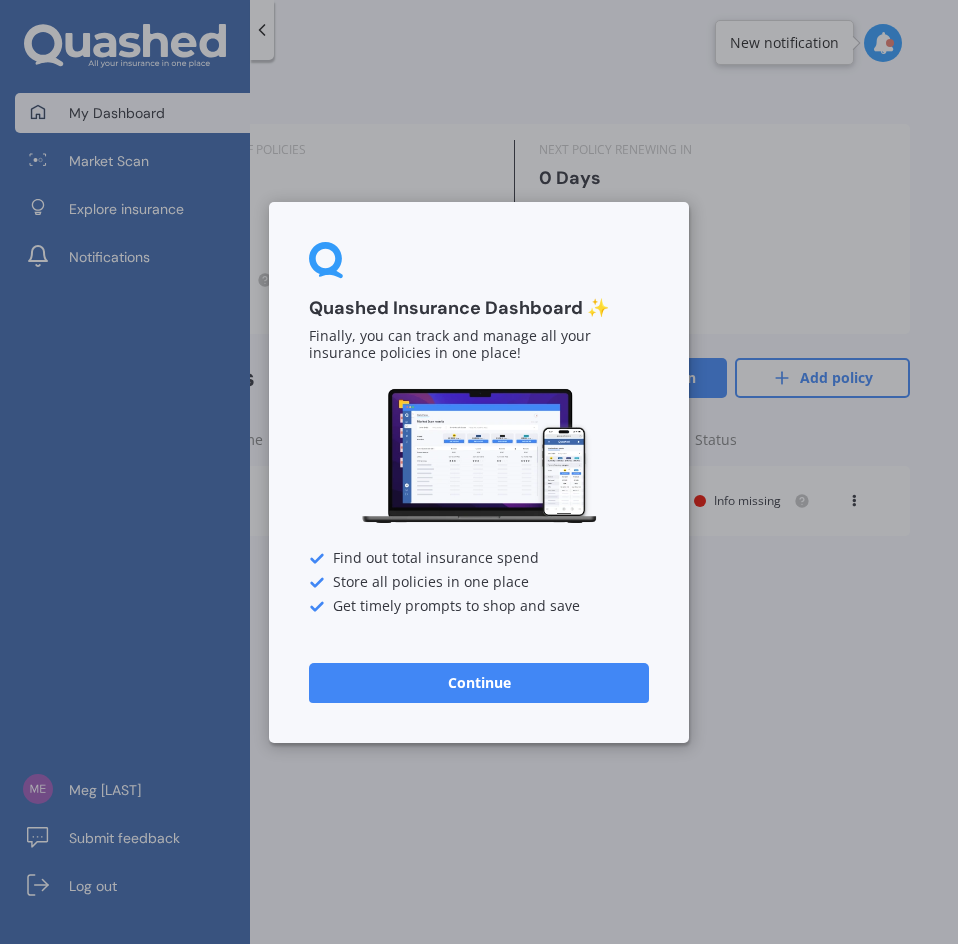 click on "Continue" at bounding box center [479, 682] 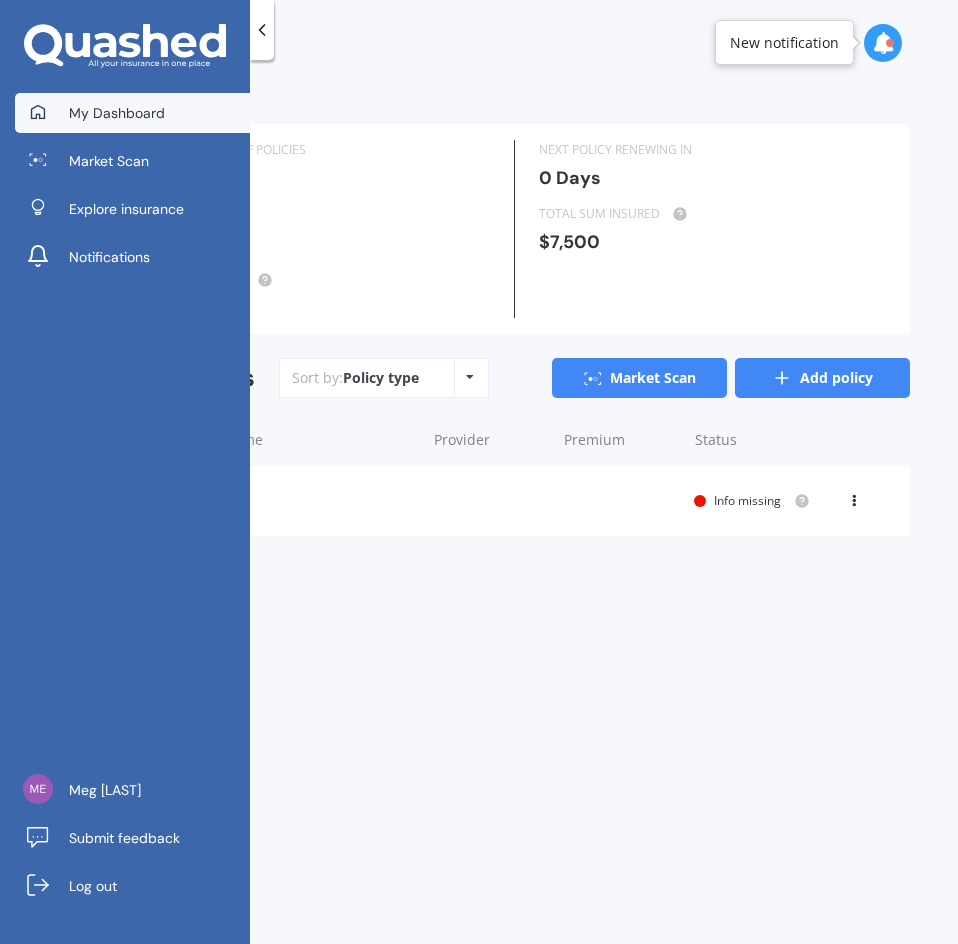 click on "Add policy" at bounding box center (822, 378) 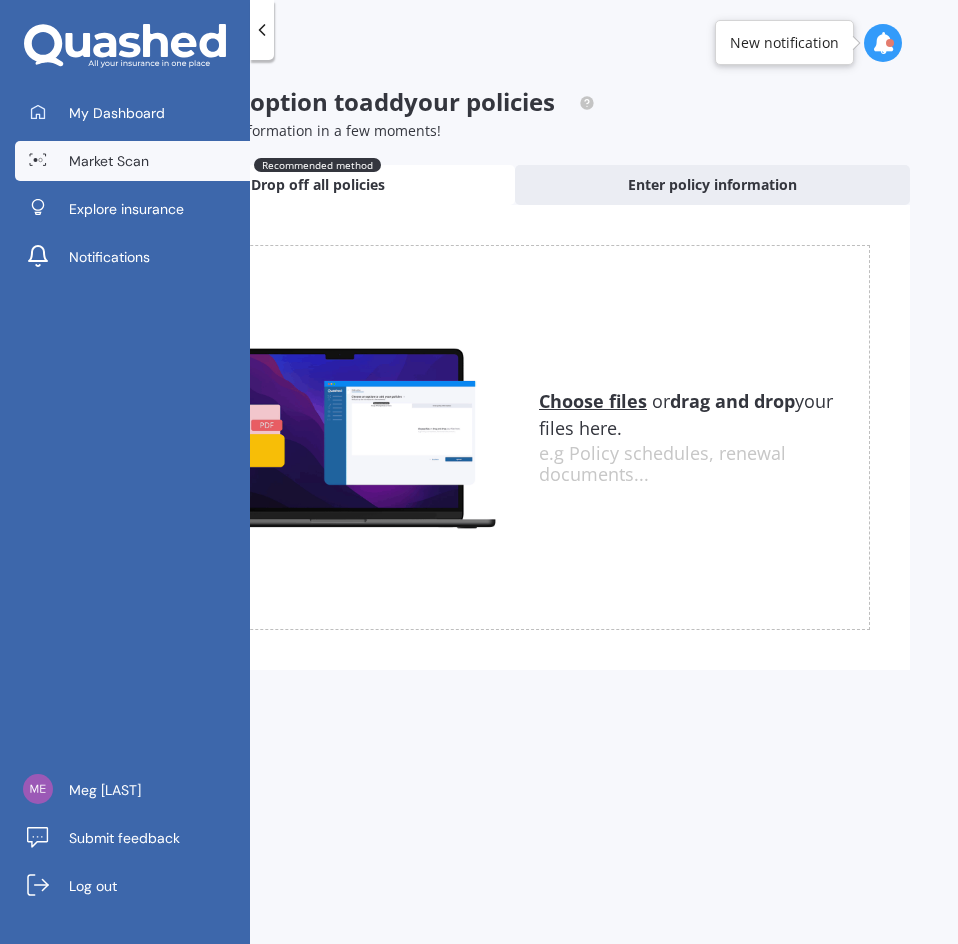 click on "Market Scan" at bounding box center (109, 161) 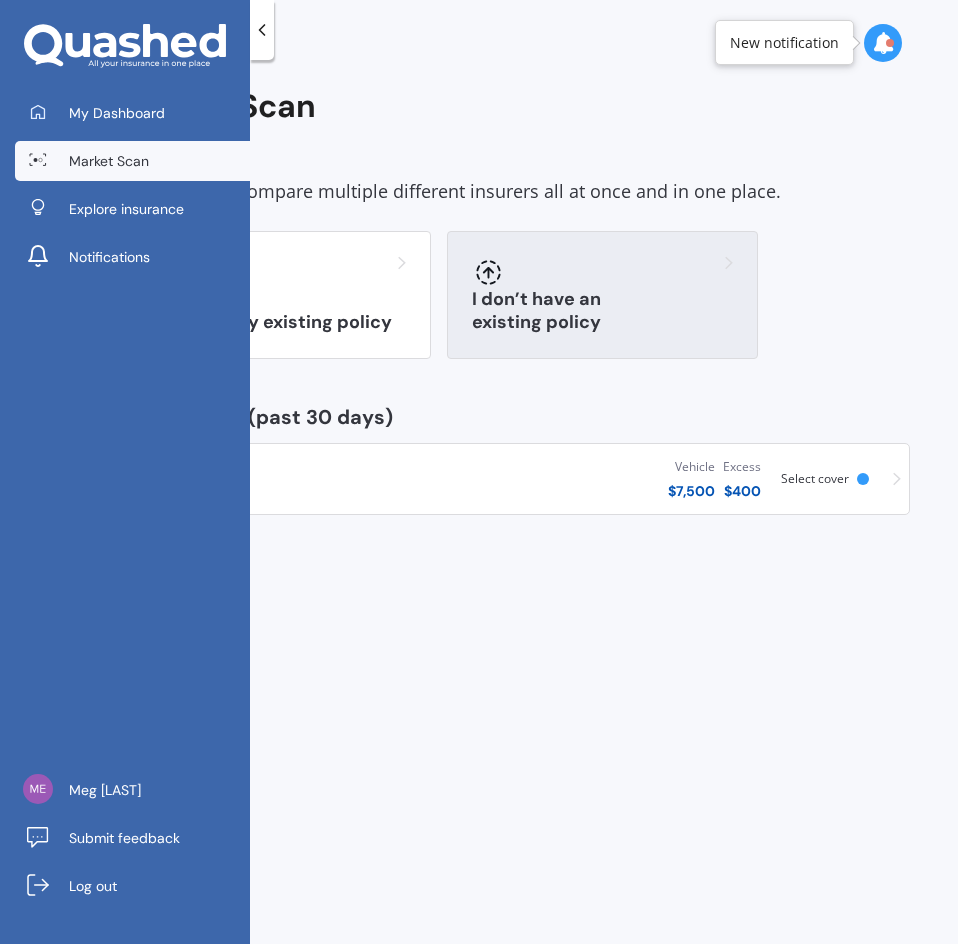click on "I don’t have an existing policy" at bounding box center [602, 295] 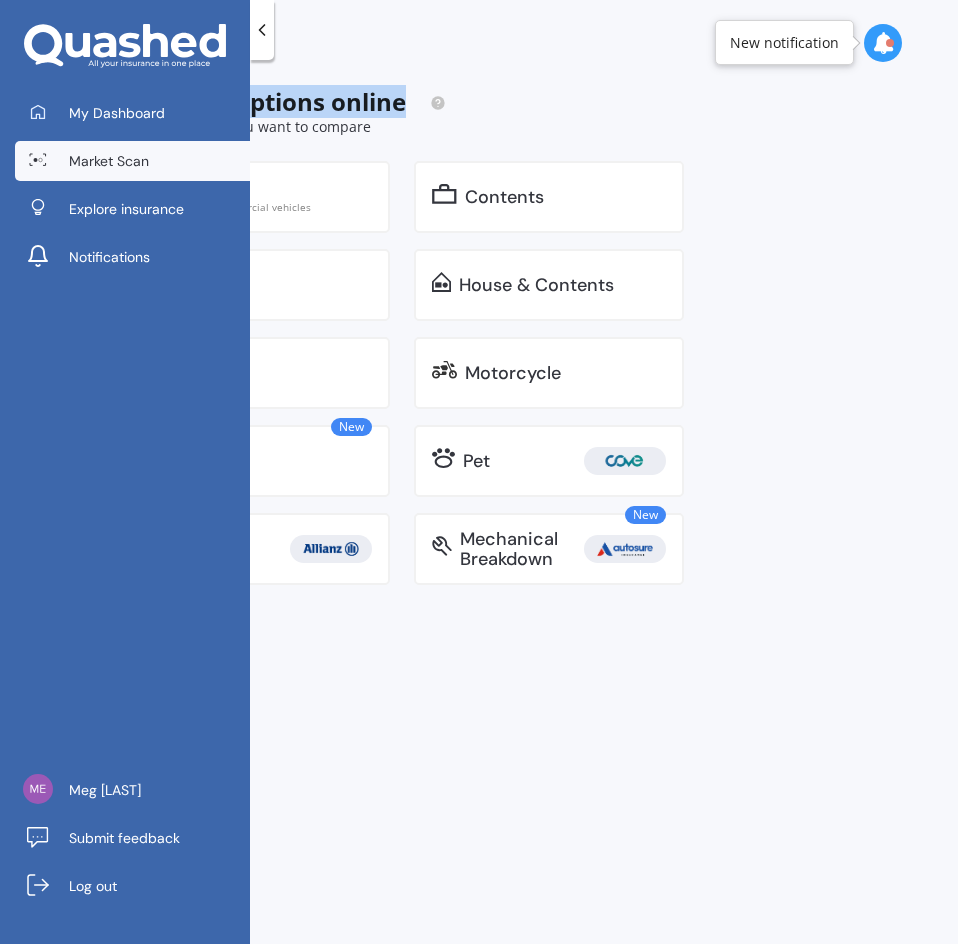 drag, startPoint x: 356, startPoint y: 50, endPoint x: 510, endPoint y: 111, distance: 165.64117 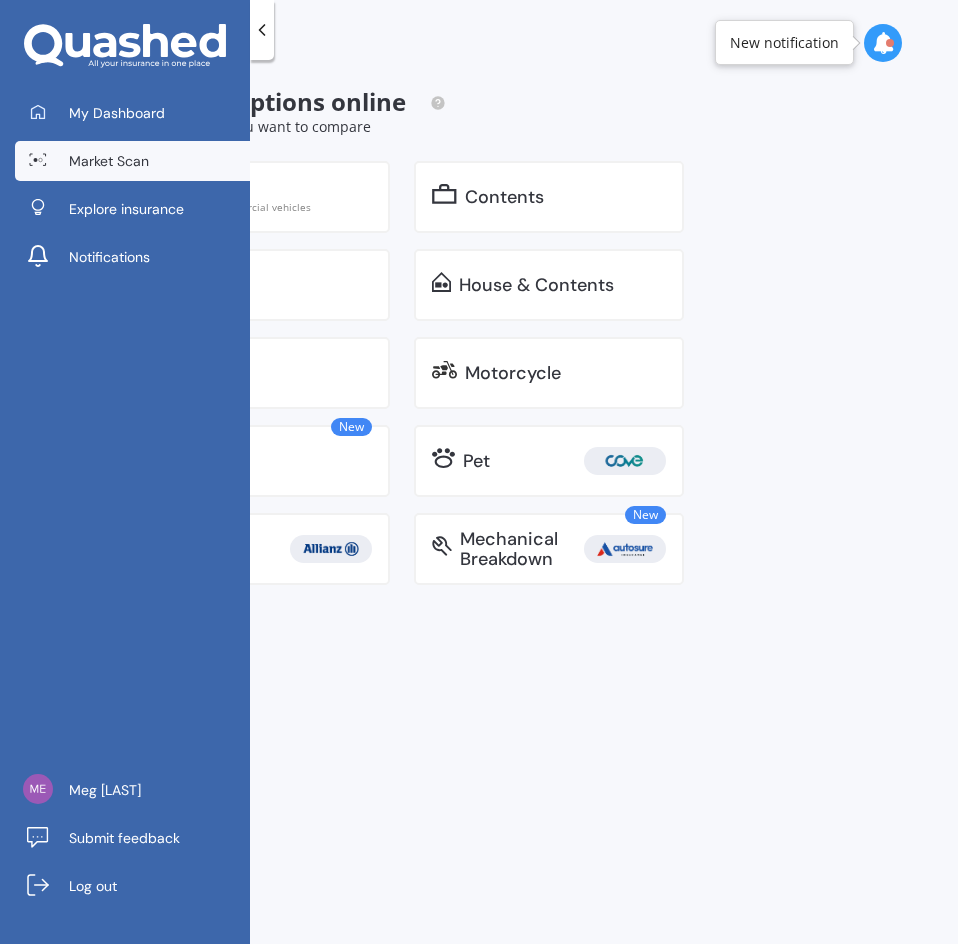 click on "Market Scan Show me options online Select the cover you want to compare Vehicle * Excludes commercial vehicles Contents House House & Contents Landlord Motorcycle New Life Pet Travel New Mechanical Breakdown" at bounding box center [515, 506] 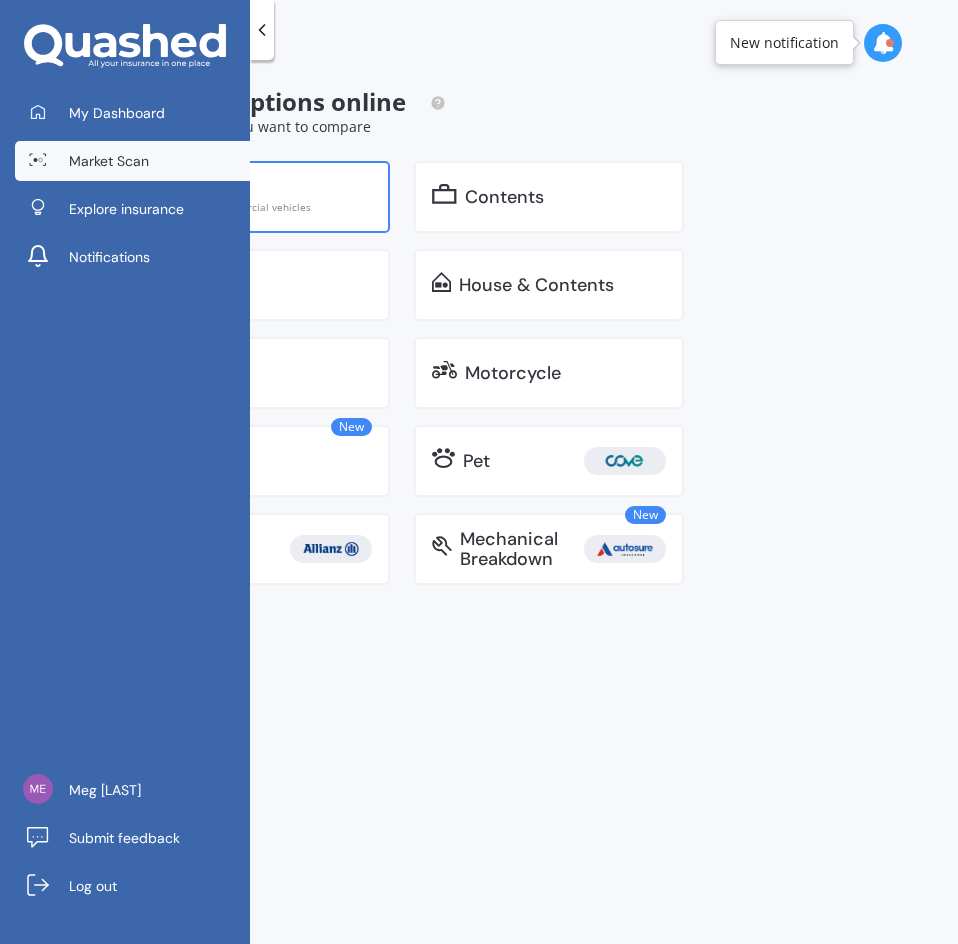click on "Excludes commercial vehicles" at bounding box center (270, 207) 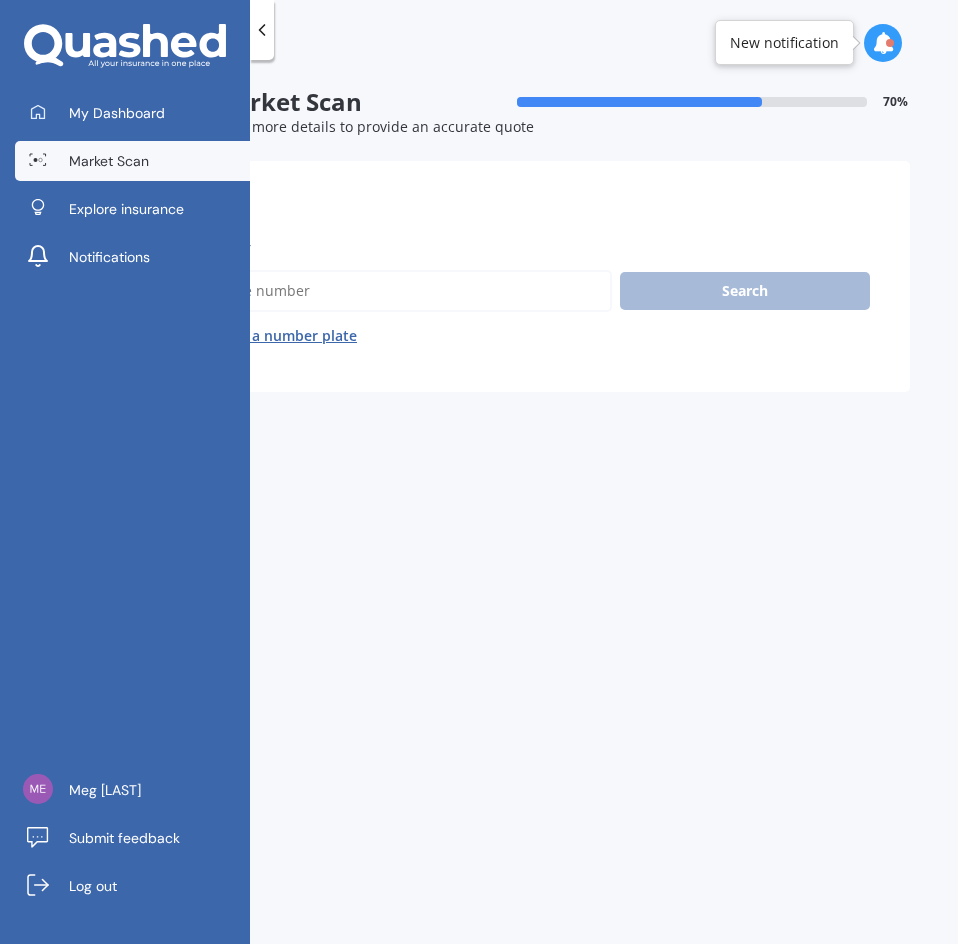 click on "Market Scan Vehicle Market Scan 70 % We just need a few more details to provide an accurate quote Details Plate number Search I don’t have a number plate Previous Next" at bounding box center (515, 506) 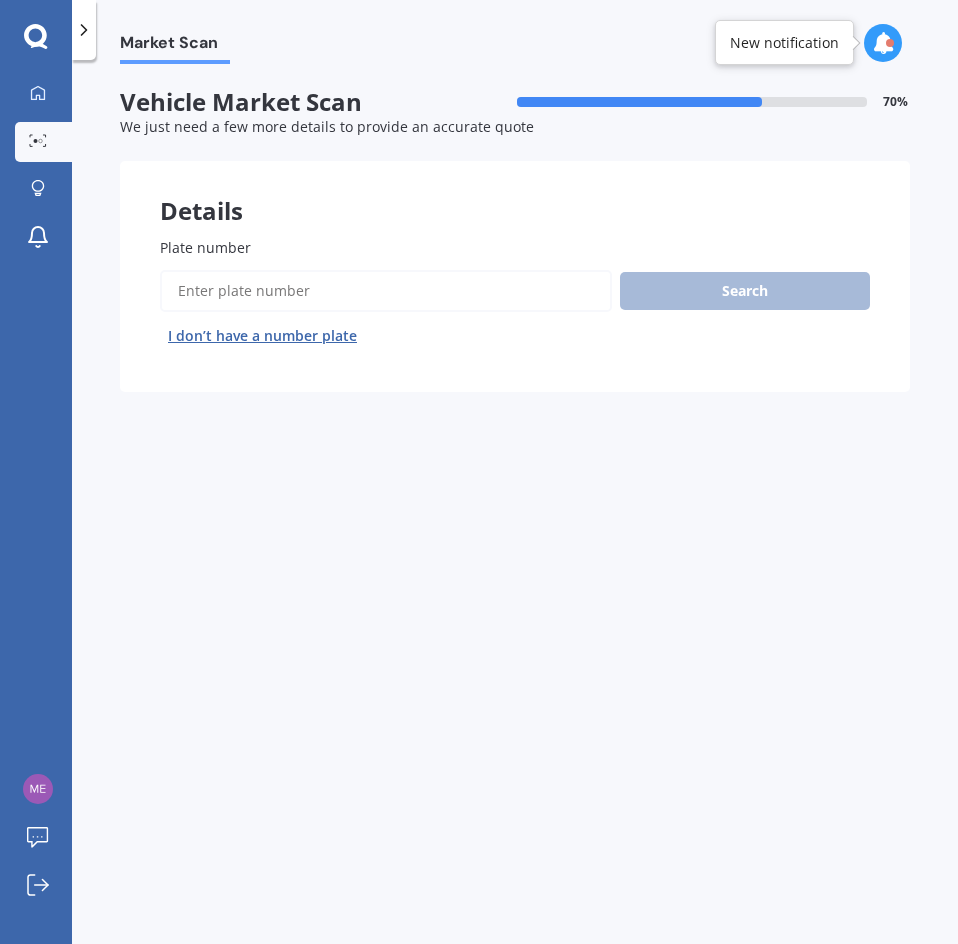 click on "I don’t have a number plate" at bounding box center (262, 336) 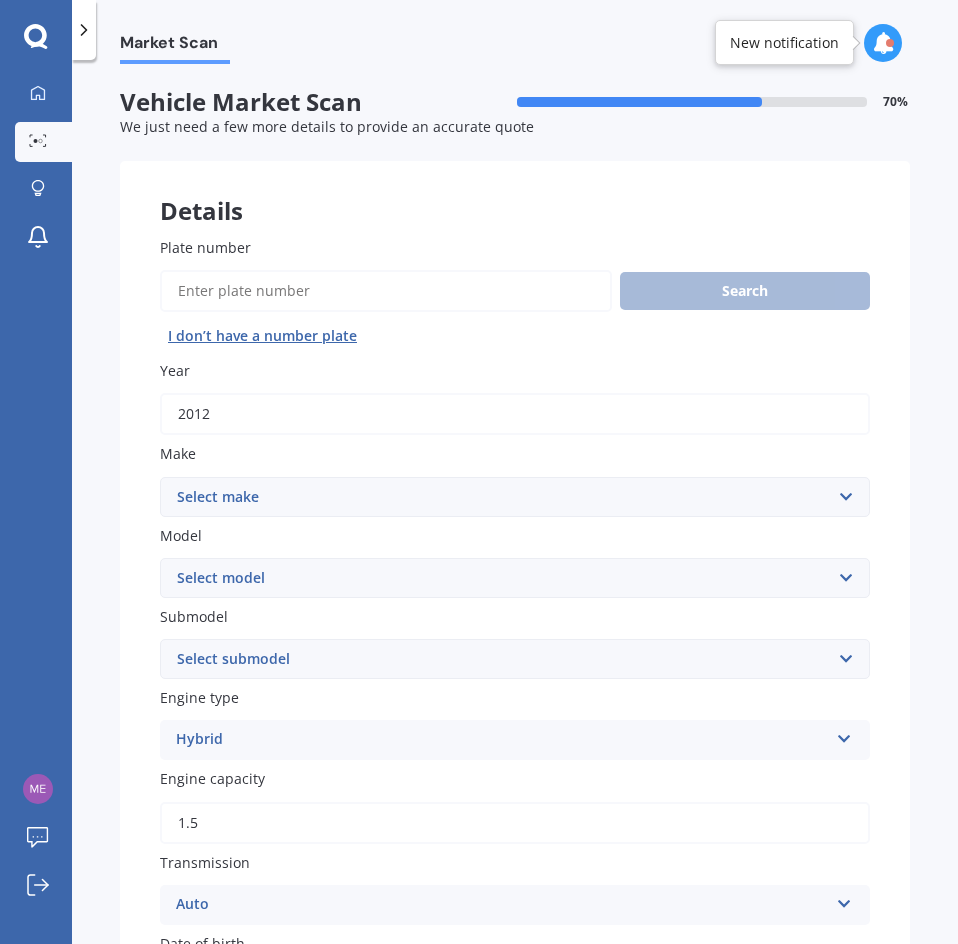 click on "2012" at bounding box center (515, 414) 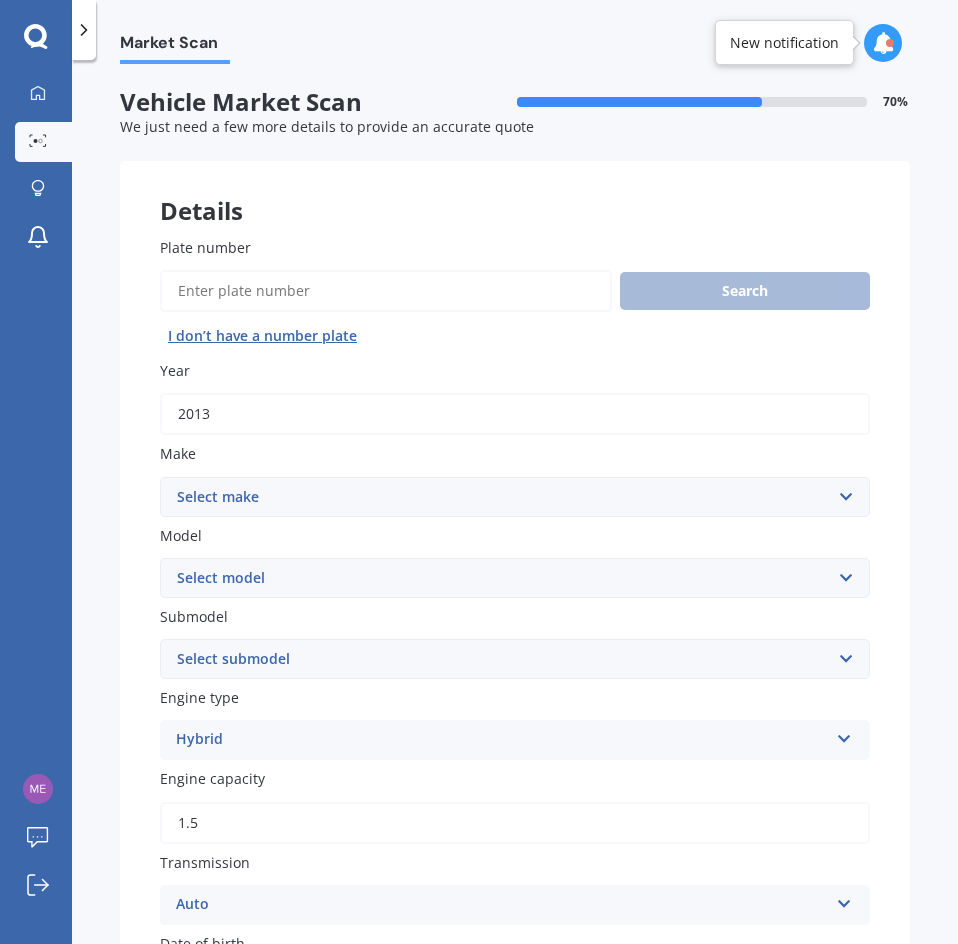 type on "2013" 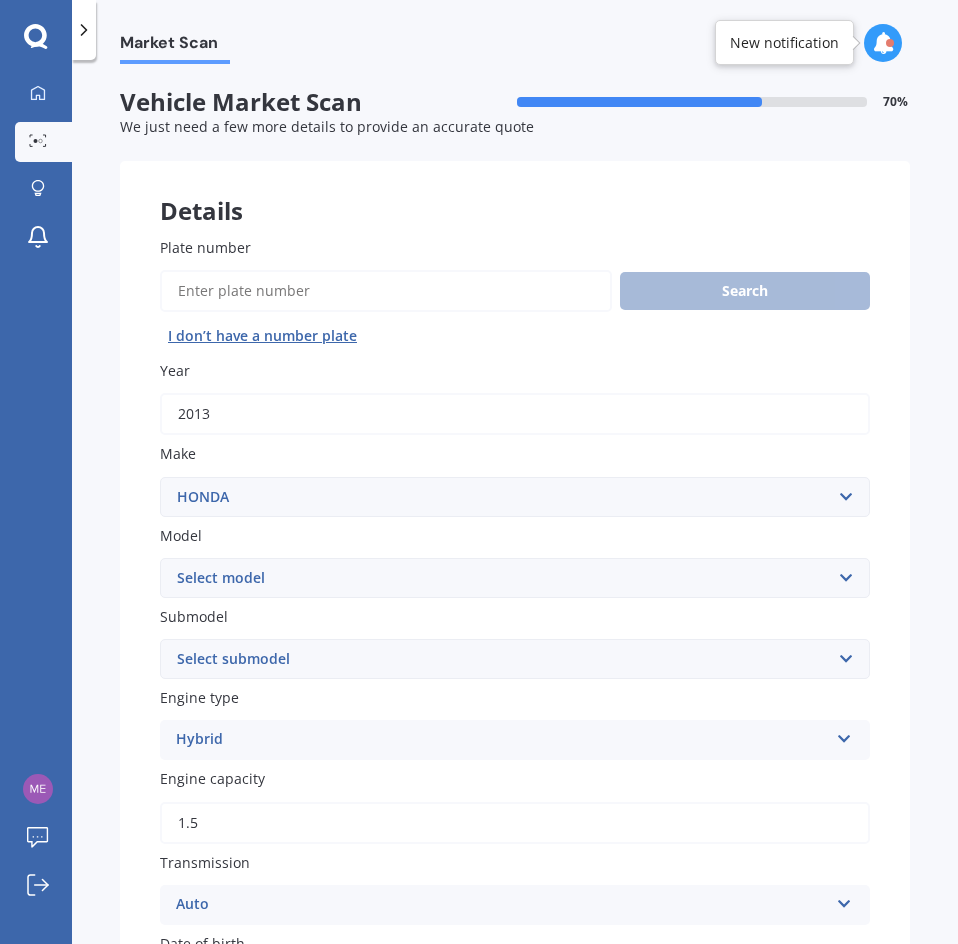 click on "Select make AC ALFA ROMEO ASTON MARTIN AUDI AUSTIN BEDFORD Bentley BMW BYD CADILLAC CAN-AM CHERY CHEVROLET CHRYSLER Citroen CRUISEAIR CUPRA DAEWOO DAIHATSU DAIMLER DAMON DIAHATSU DODGE EXOCET FACTORY FIVE FERRARI FIAT Fiord FLEETWOOD FORD FOTON FRASER GEELY GENESIS GEORGIE BOY GMC GREAT WALL GWM HAVAL HILLMAN HINO HOLDEN HOLIDAY RAMBLER HONDA HUMMER HYUNDAI INFINITI ISUZU IVECO JAC JAECOO JAGUAR JEEP KGM KIA LADA LAMBORGHINI LANCIA LANDROVER LDV LEAPMOTOR LEXUS LINCOLN LOTUS LUNAR M.G M.G. MAHINDRA MASERATI MAZDA MCLAREN MERCEDES AMG Mercedes Benz MERCEDES-AMG MERCURY MINI Mitsubishi MORGAN MORRIS NEWMAR Nissan OMODA OPEL OXFORD PEUGEOT Plymouth Polestar PONTIAC PORSCHE PROTON RAM Range Rover Rayne RENAULT ROLLS ROYCE ROVER SAAB SATURN SEAT SHELBY SKODA SMART SSANGYONG SUBARU SUZUKI TATA TESLA TIFFIN Toyota TRIUMPH TVR Vauxhall VOLKSWAGEN VOLVO WESTFIELD WINNEBAGO ZX" at bounding box center [515, 497] 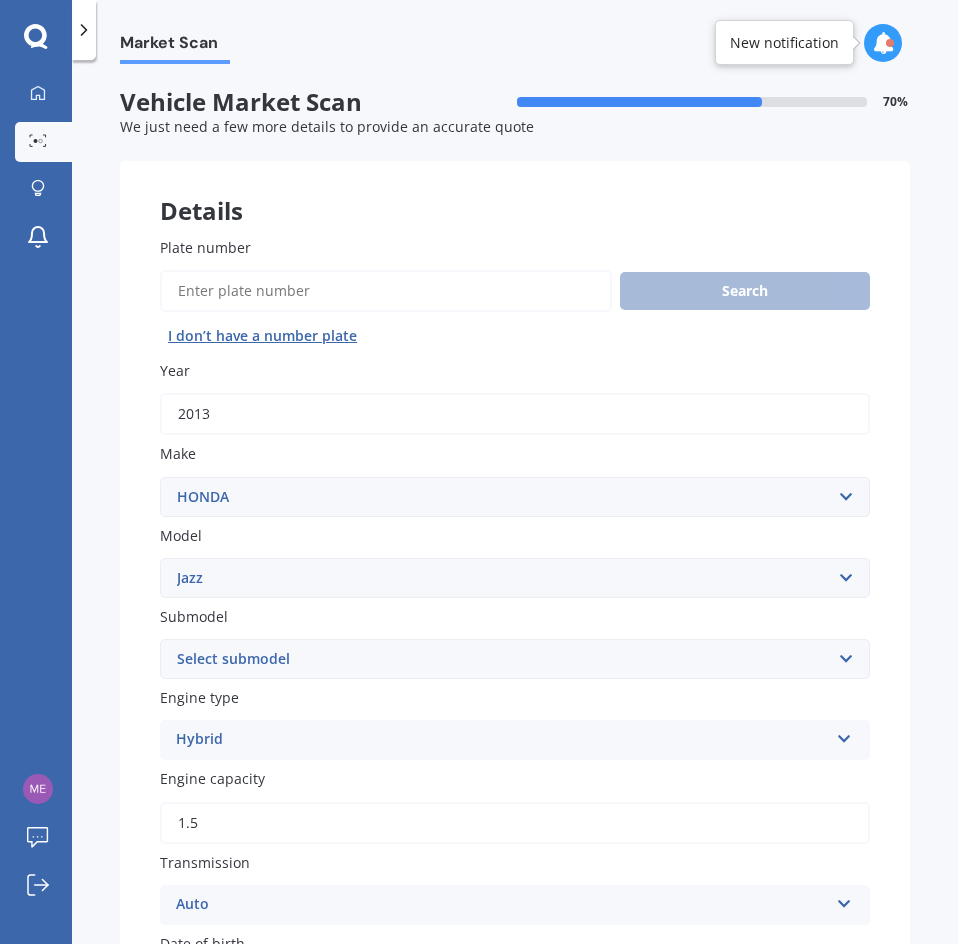click on "Select model Accord Acty Acura Airwave Ascot Avancier Beat Capa City Civic Concerto CR-V CR-Z Crossroad CRX Domani Edix Elysion Ferio Fit Freed Grace Horizon HR-V Innova Insight Inspire Integra Jade Jazz Lagreat Legend Logo MDX Mobilio N-One N-WGN NSX Odyssey Orthia Partner Prelude Rafaga S-MX S2000 Roadster S660 Saber Shuttle Stepwagon Stream Torneo Vezel Vigor ZRV" at bounding box center [515, 578] 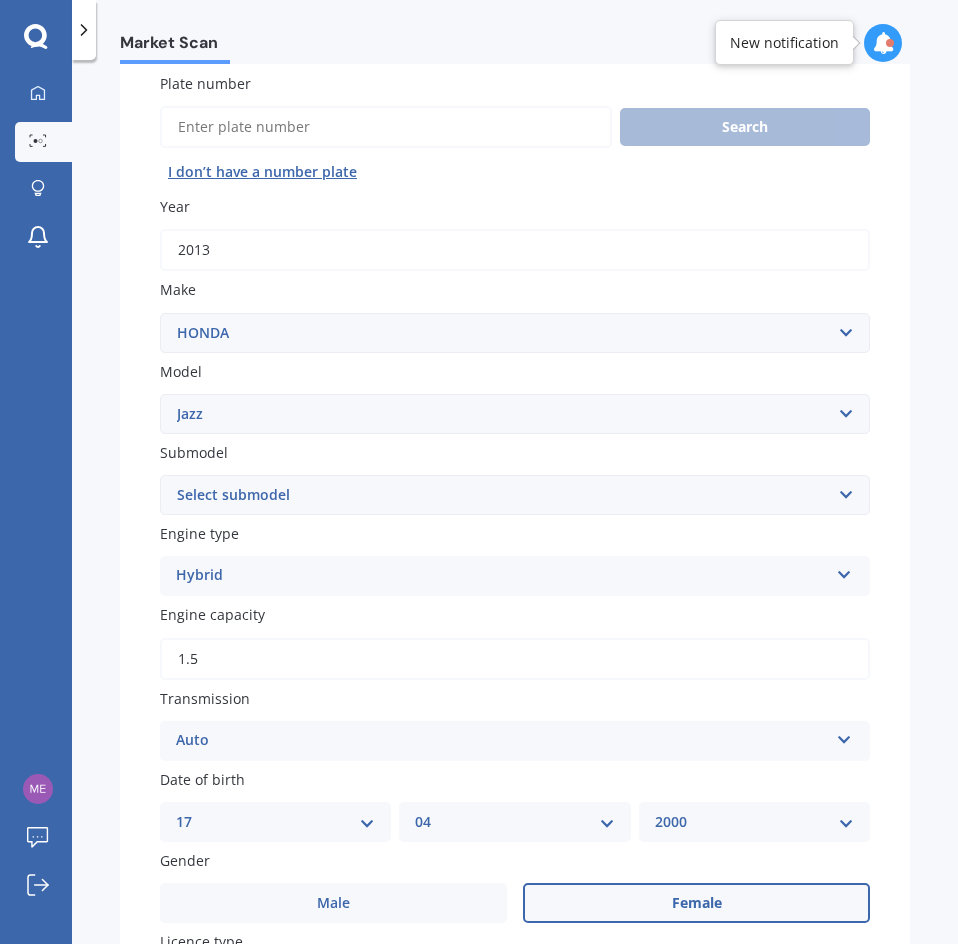 scroll, scrollTop: 200, scrollLeft: 0, axis: vertical 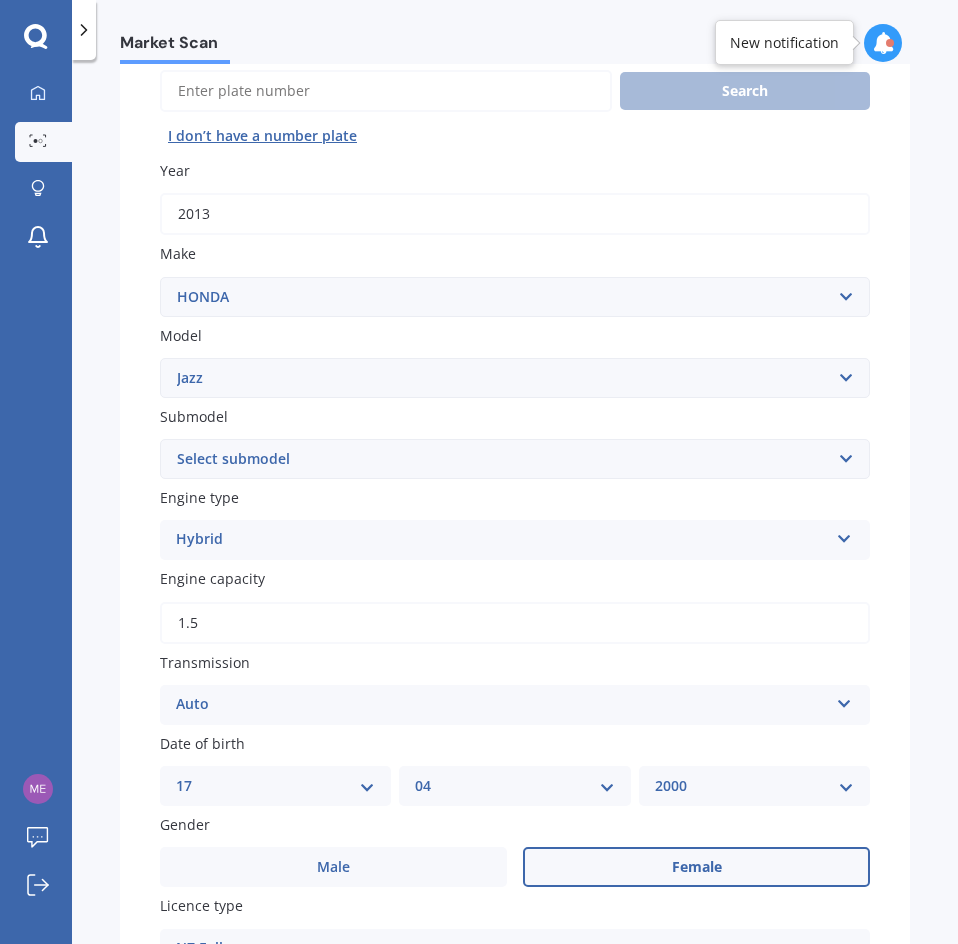 click on "Select submodel (all other) 1.3 1.5 Sports Crosstar 1.5P Hatchback RS S" at bounding box center (515, 459) 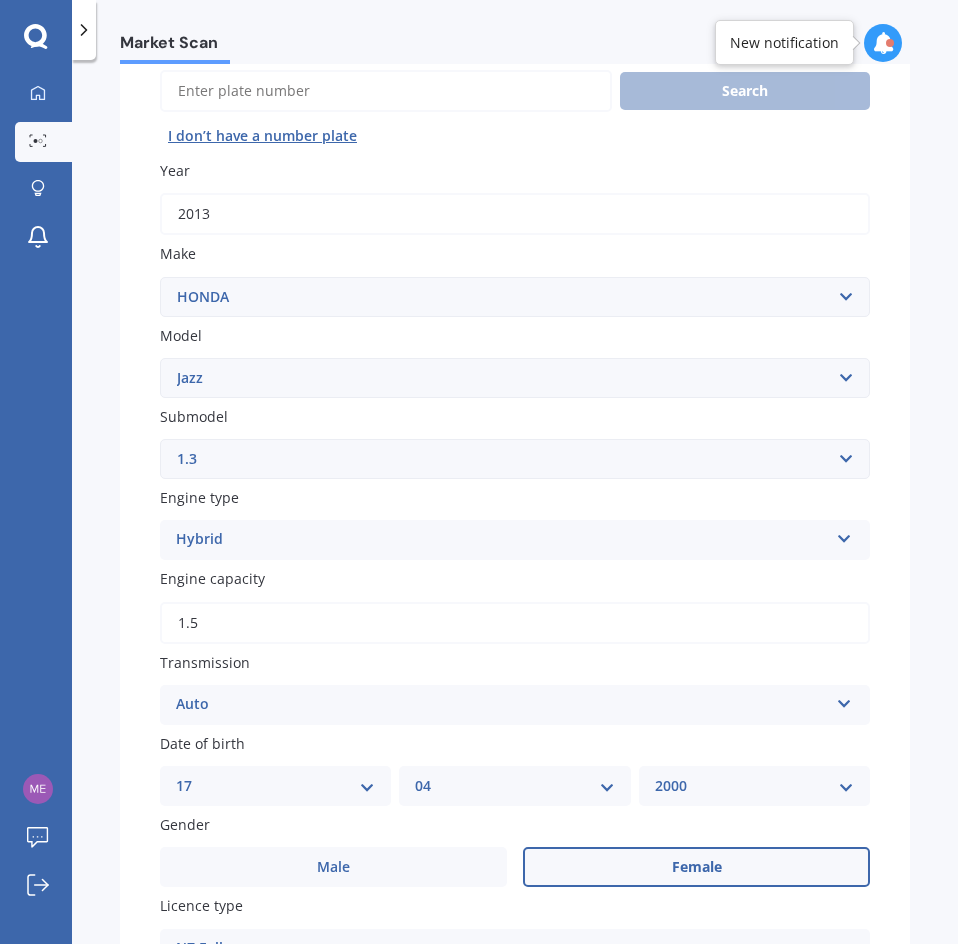 click on "Select submodel (all other) 1.3 1.5 Sports Crosstar 1.5P Hatchback RS S" at bounding box center [515, 459] 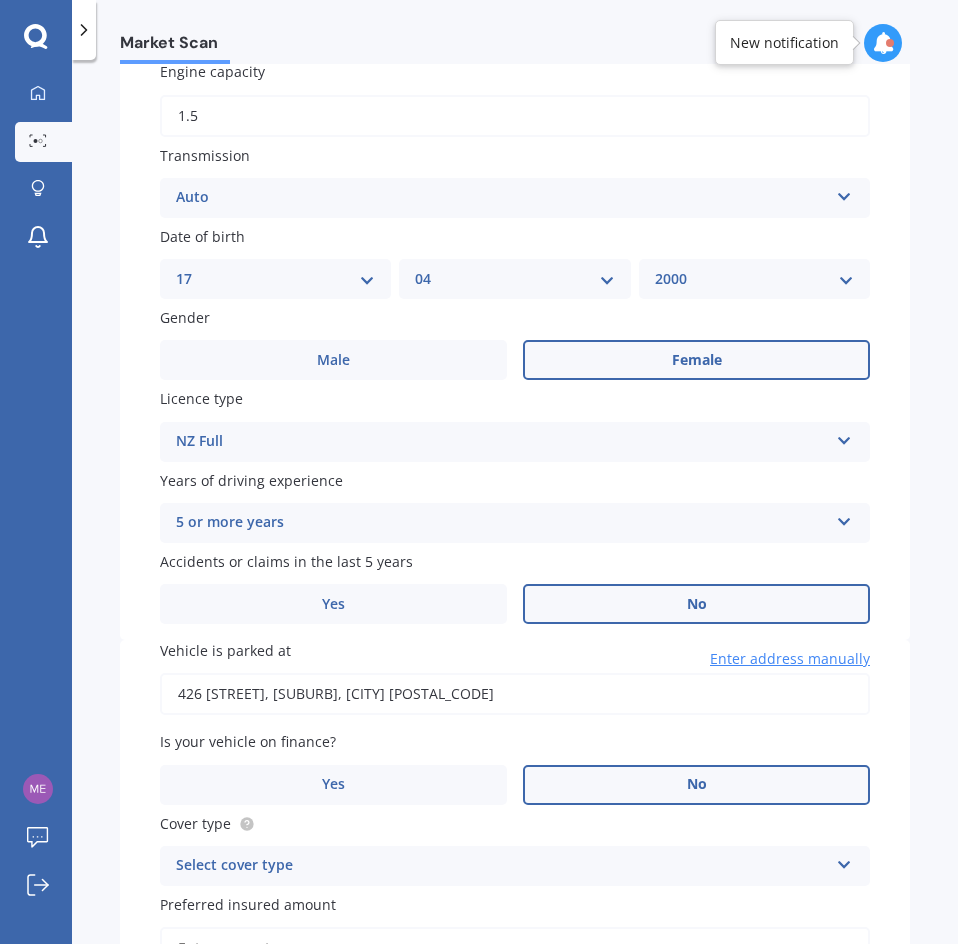 scroll, scrollTop: 967, scrollLeft: 0, axis: vertical 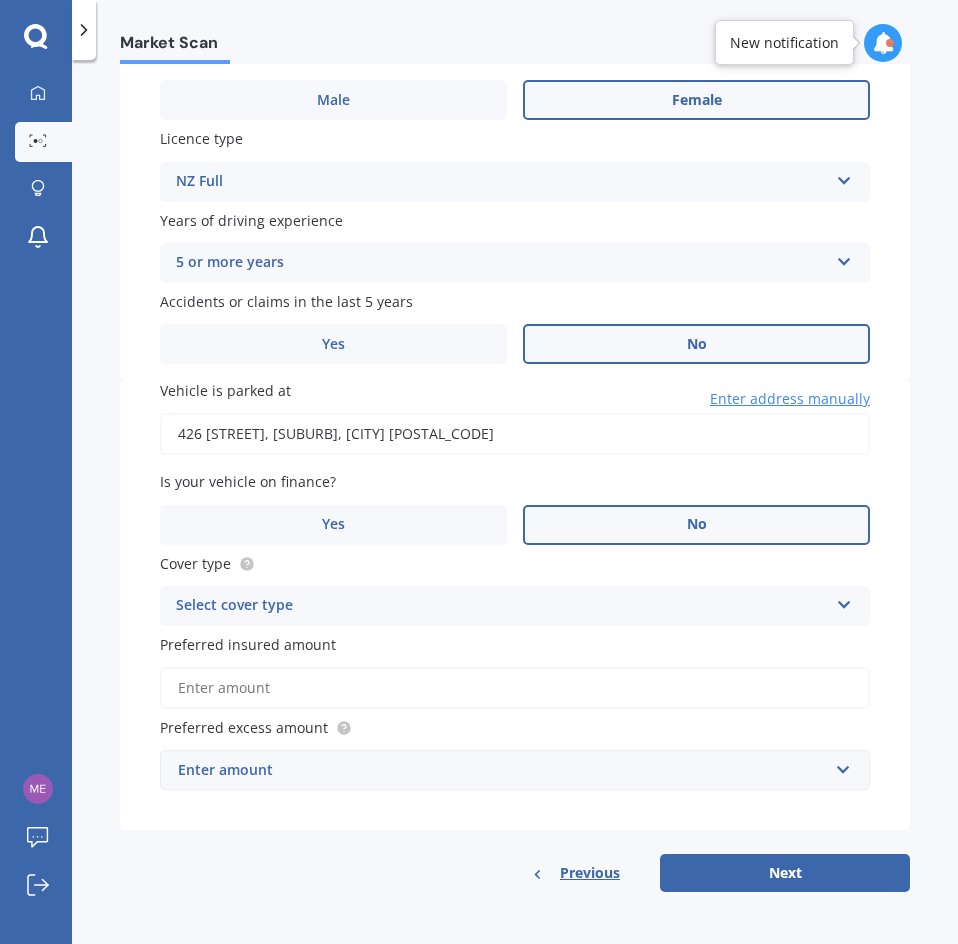 click on "Select cover type" at bounding box center [502, 606] 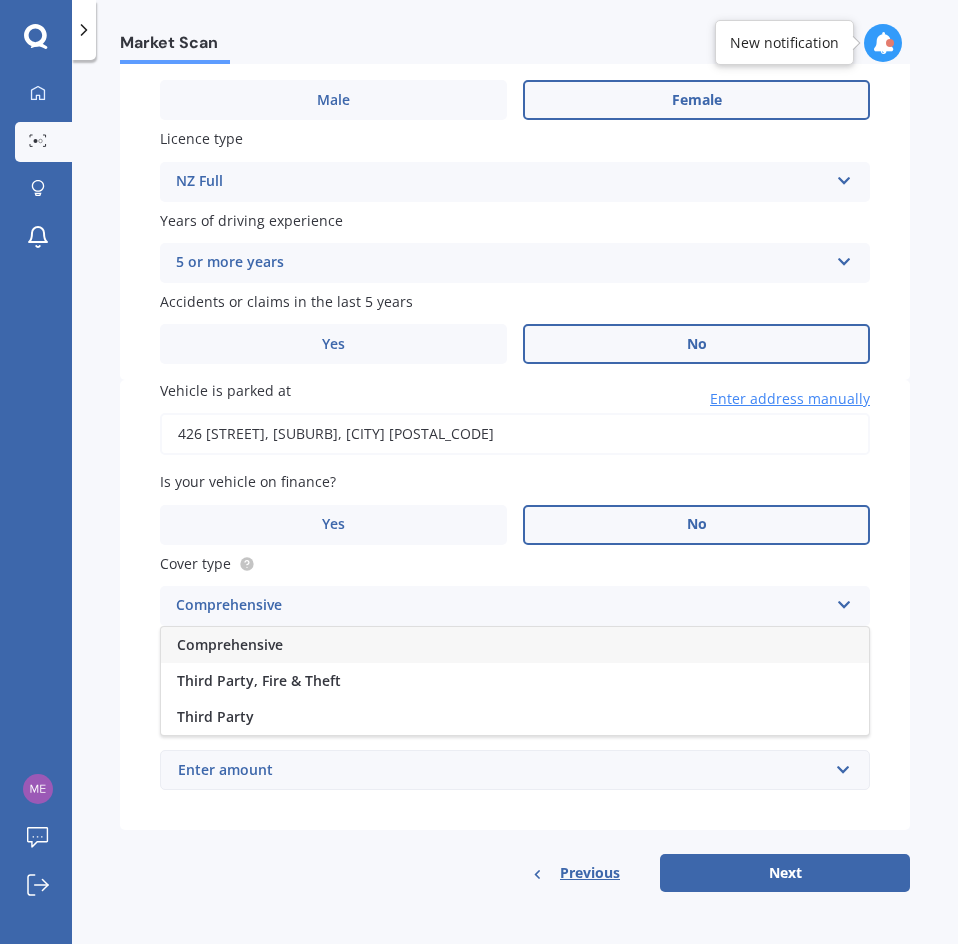 click on "Comprehensive" at bounding box center (515, 645) 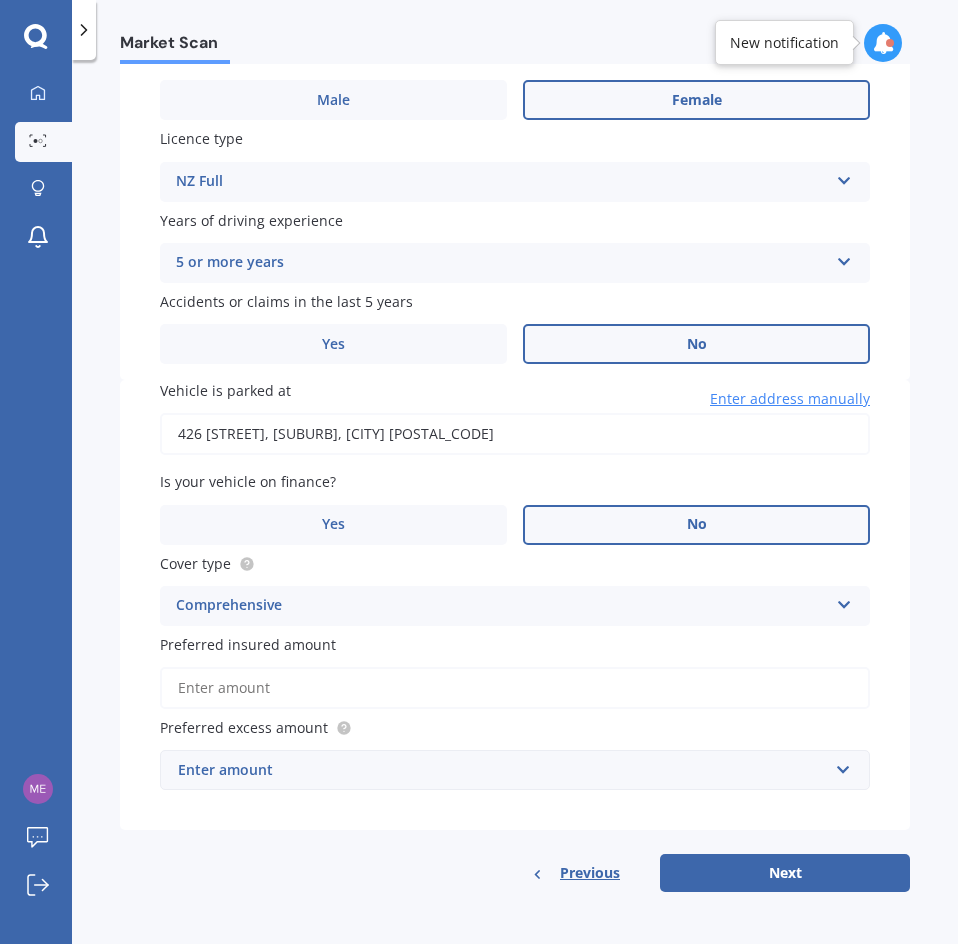 click on "Preferred insured amount" at bounding box center (515, 688) 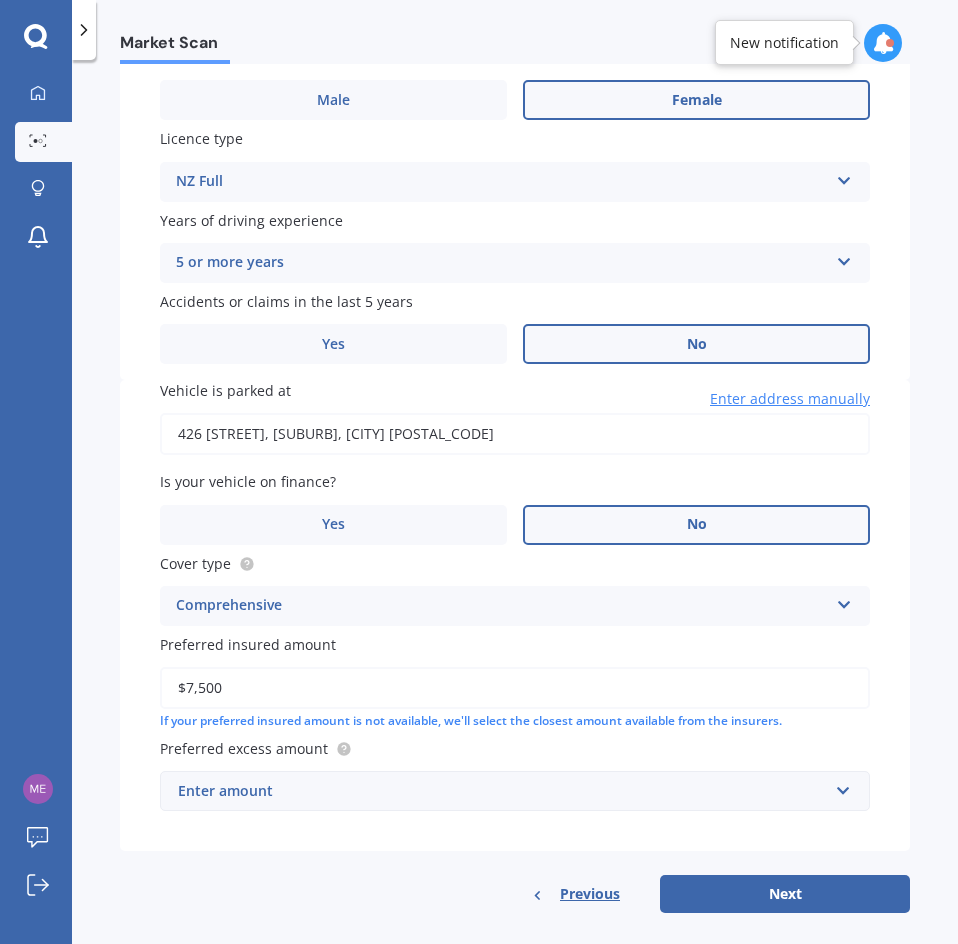 type on "$7,500" 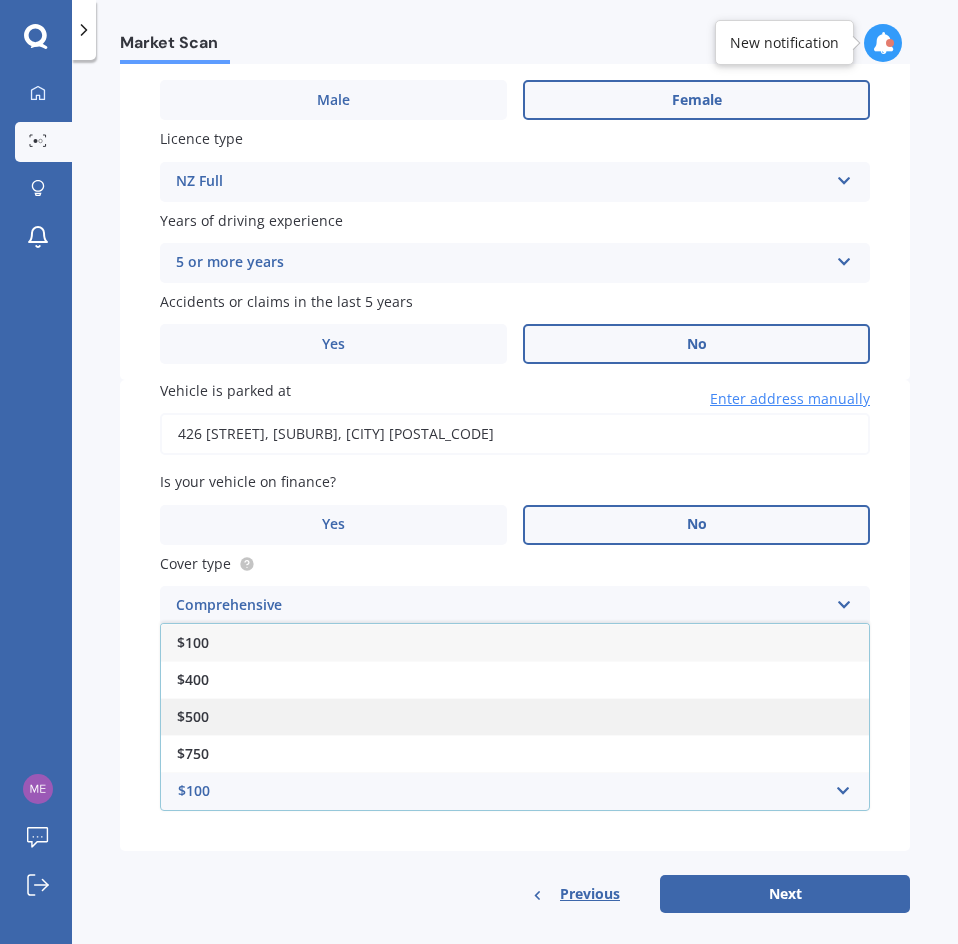 click on "$500" at bounding box center [515, 716] 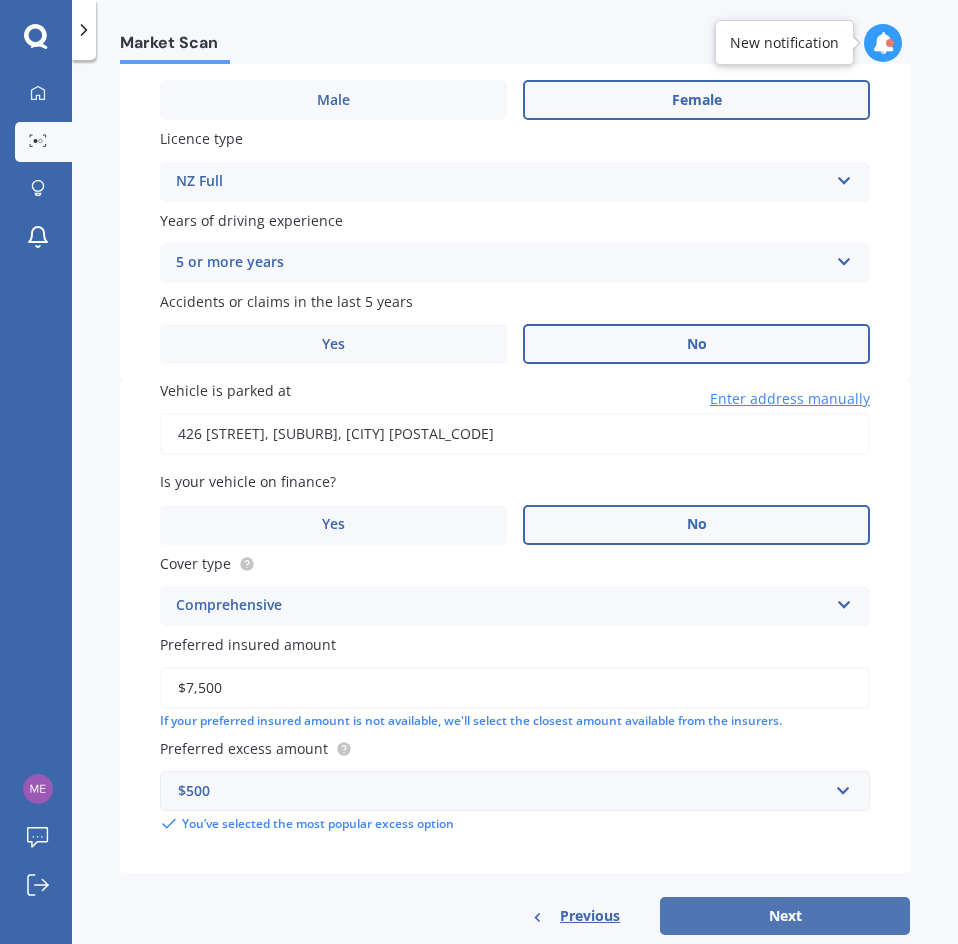 click on "Next" at bounding box center (785, 916) 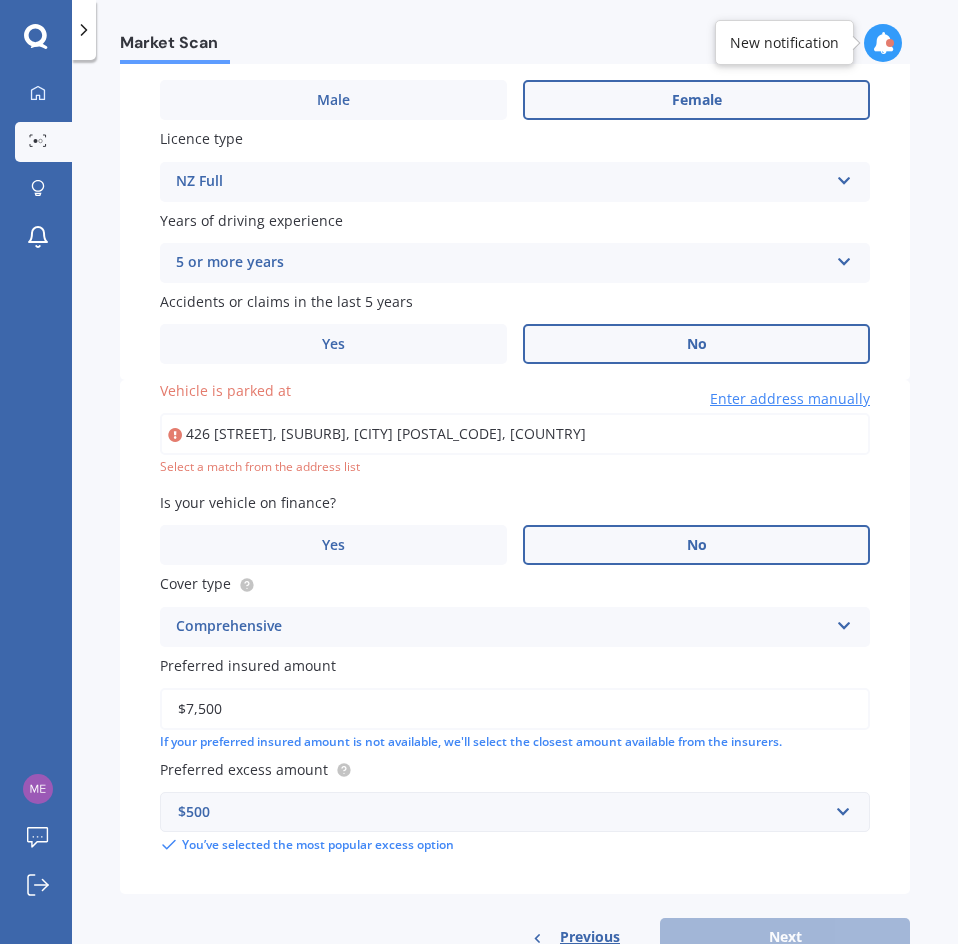 type on "426 [STREET], [SUBURB], [CITY] [POSTAL_CODE]" 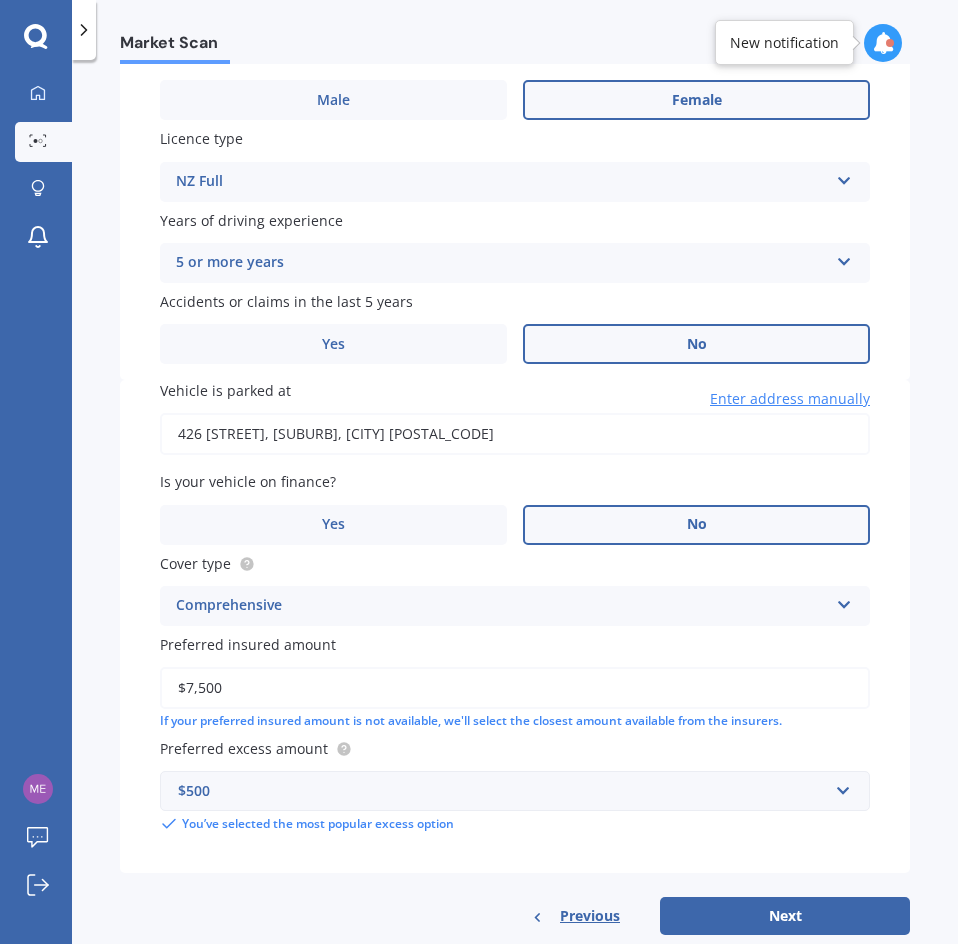 scroll, scrollTop: 1010, scrollLeft: 0, axis: vertical 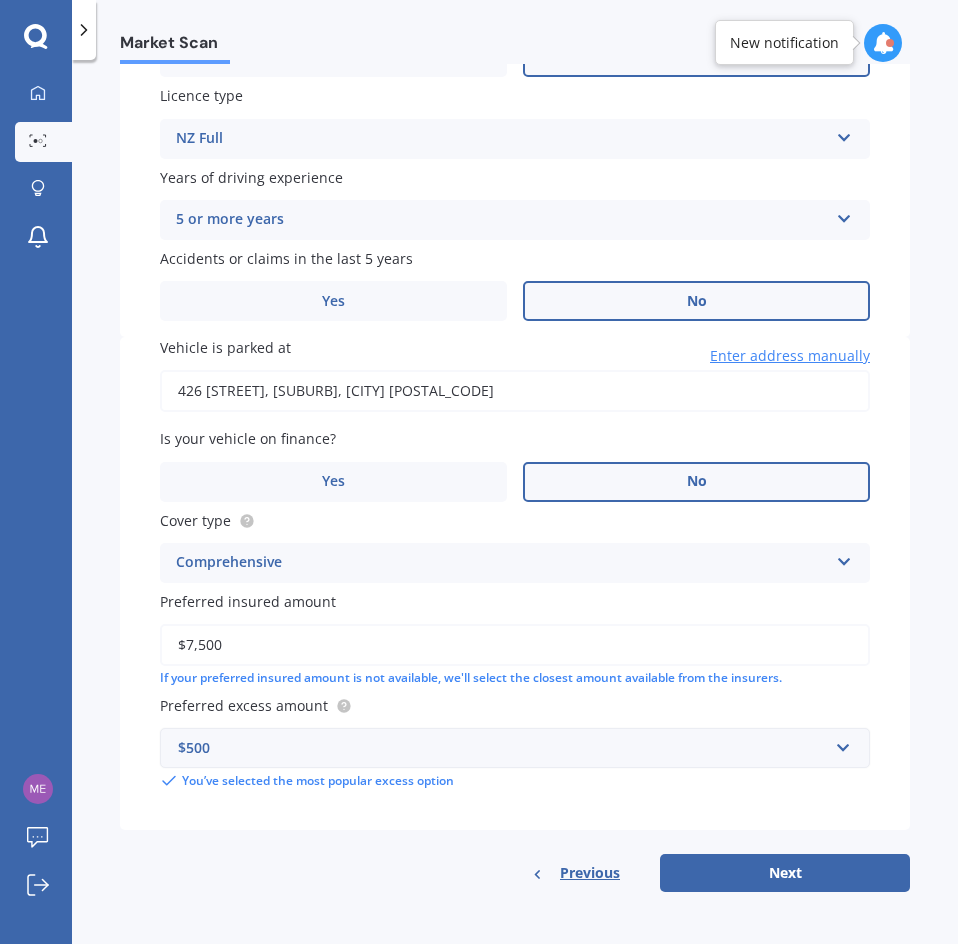 click on "$500" at bounding box center (503, 748) 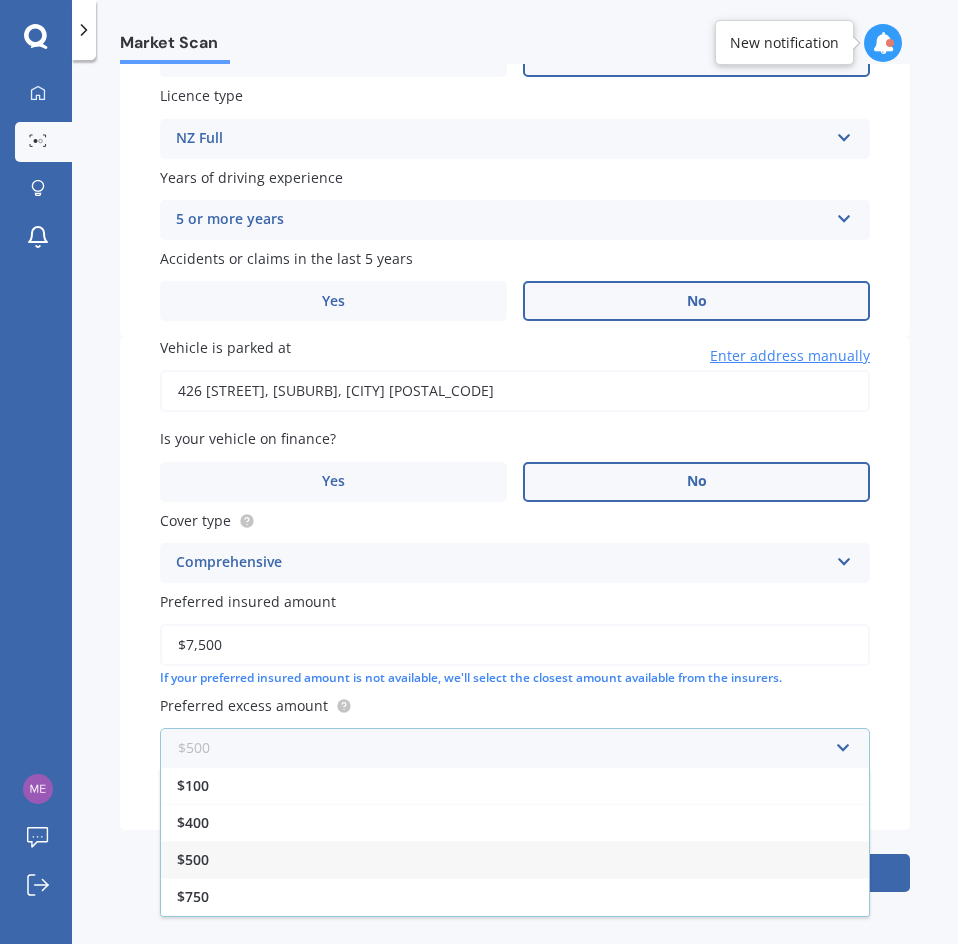 click at bounding box center (508, 748) 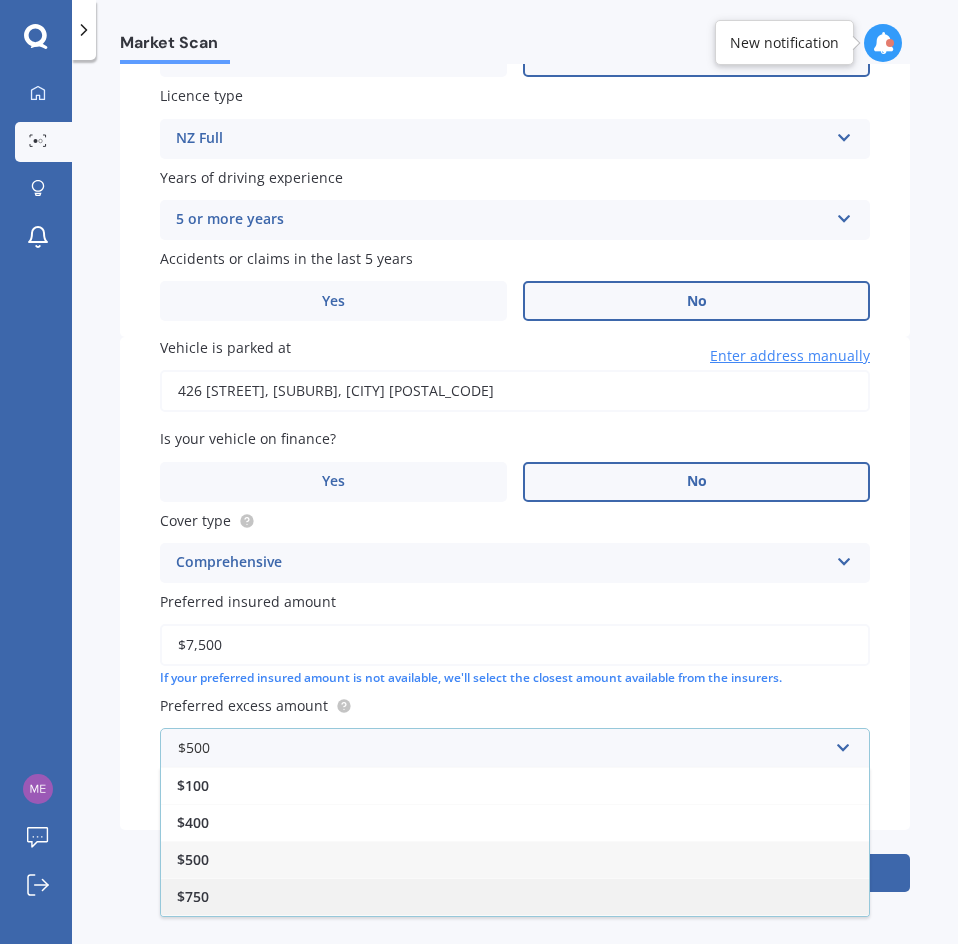 click on "$750" at bounding box center [515, 896] 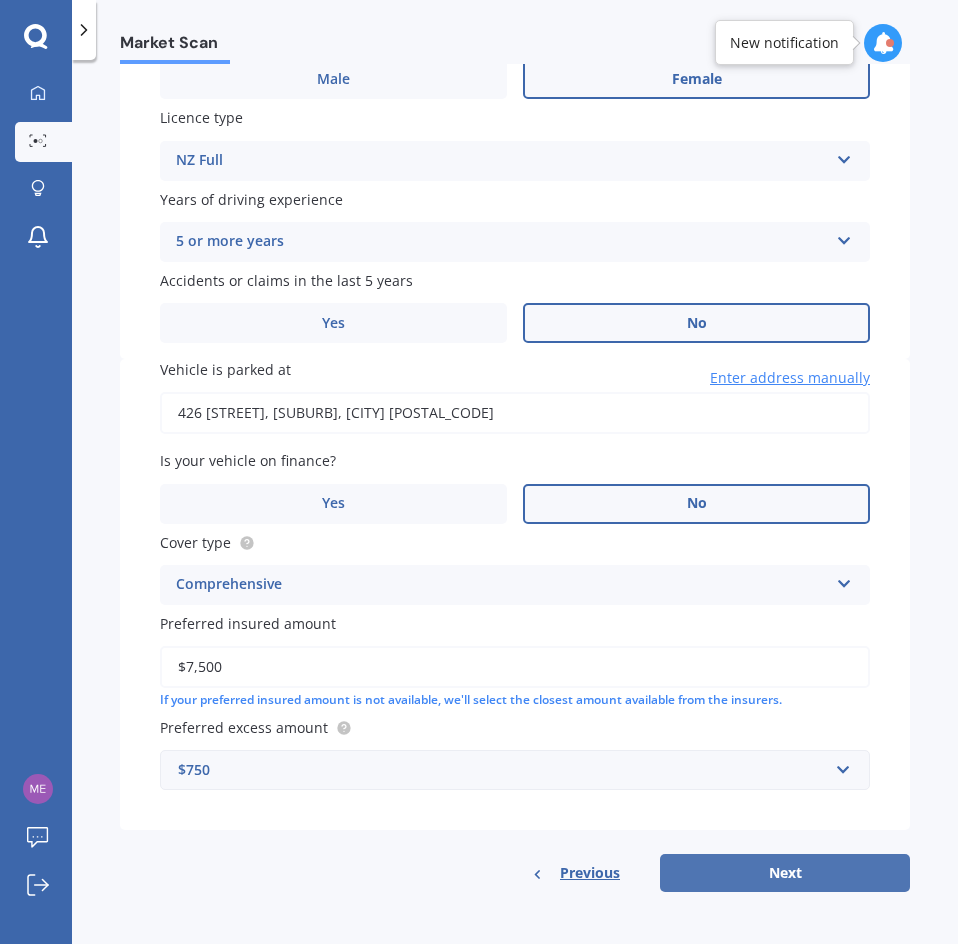 click on "Next" at bounding box center (785, 873) 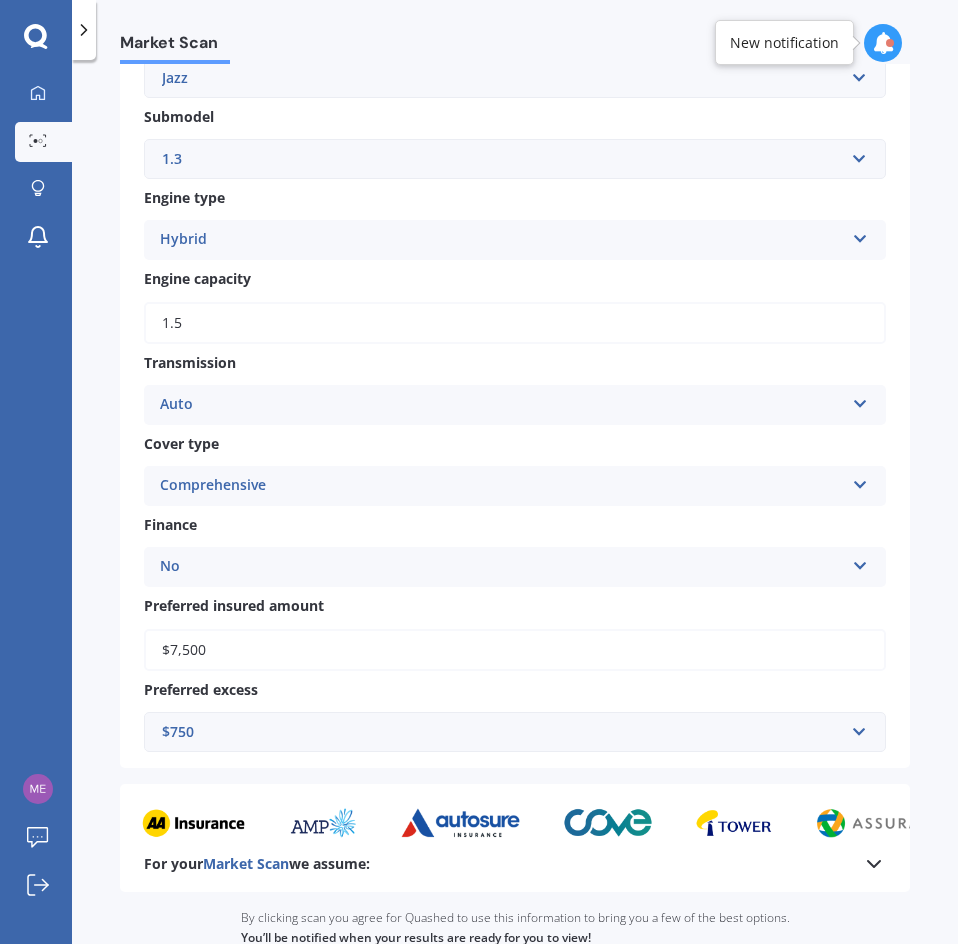 scroll, scrollTop: 911, scrollLeft: 0, axis: vertical 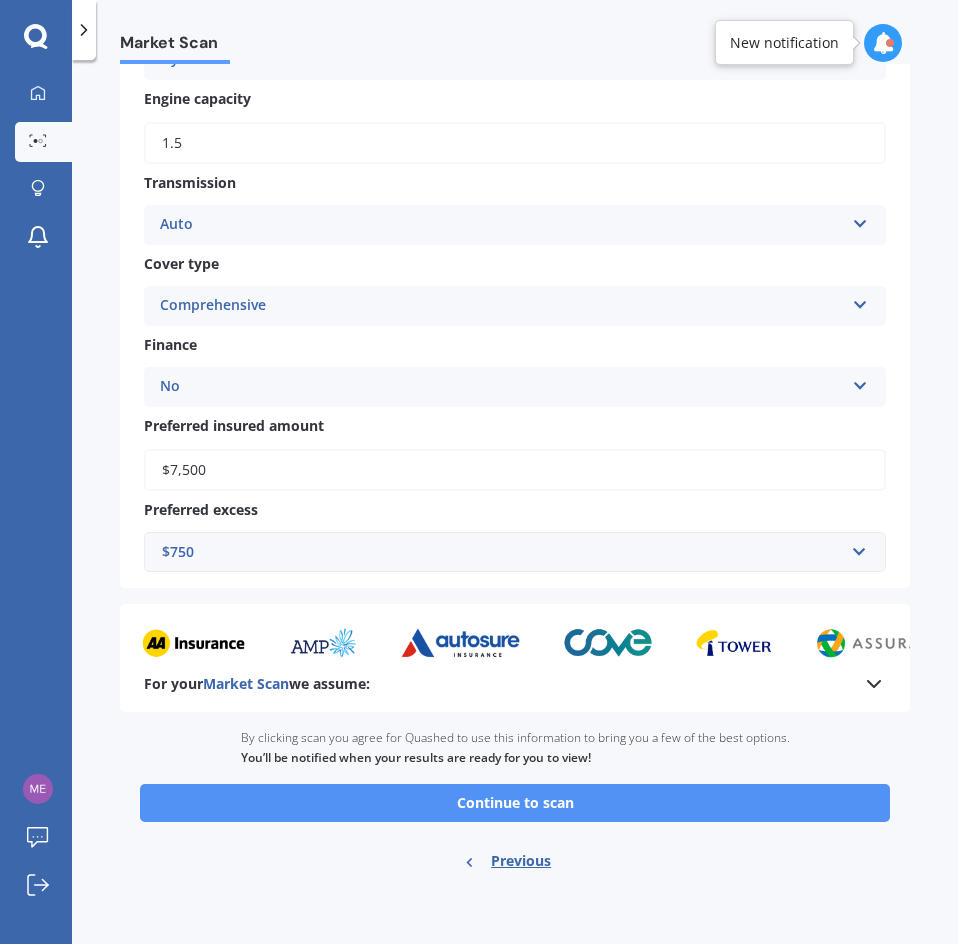 click on "Continue to scan" at bounding box center [515, 803] 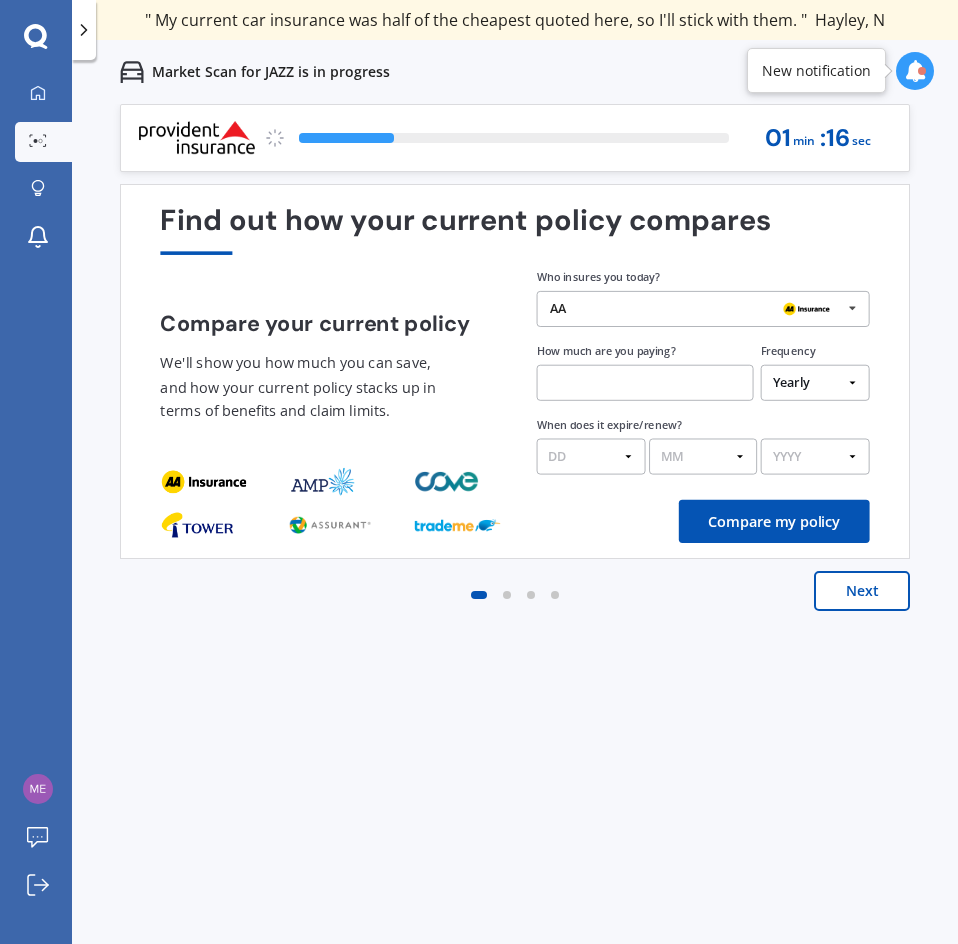 scroll, scrollTop: 0, scrollLeft: 0, axis: both 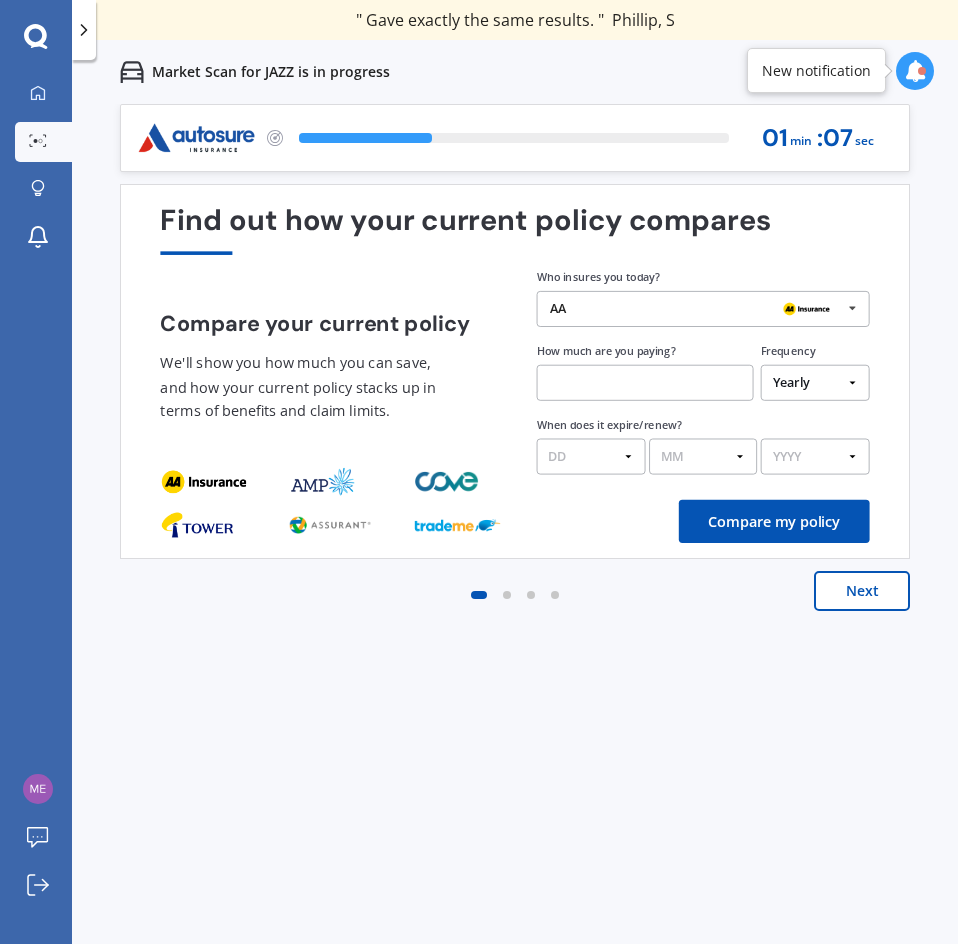 click on "Next" at bounding box center (515, 611) 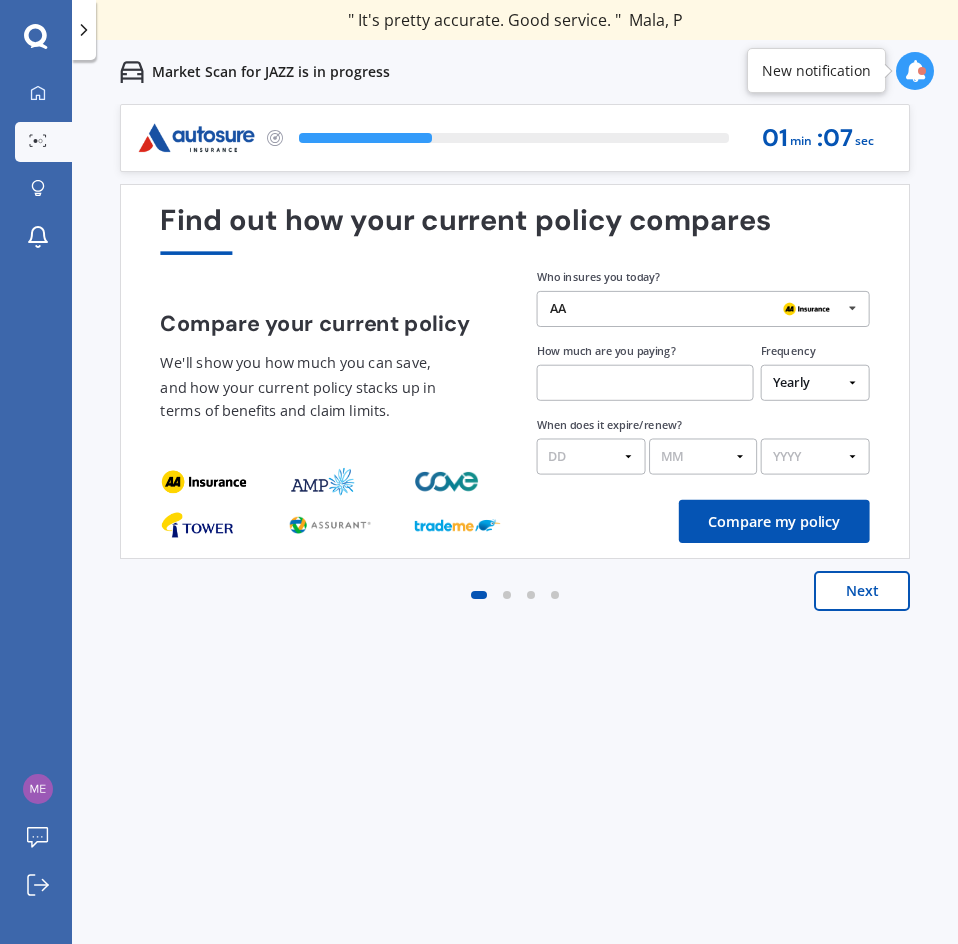 click on "Next" at bounding box center (862, 591) 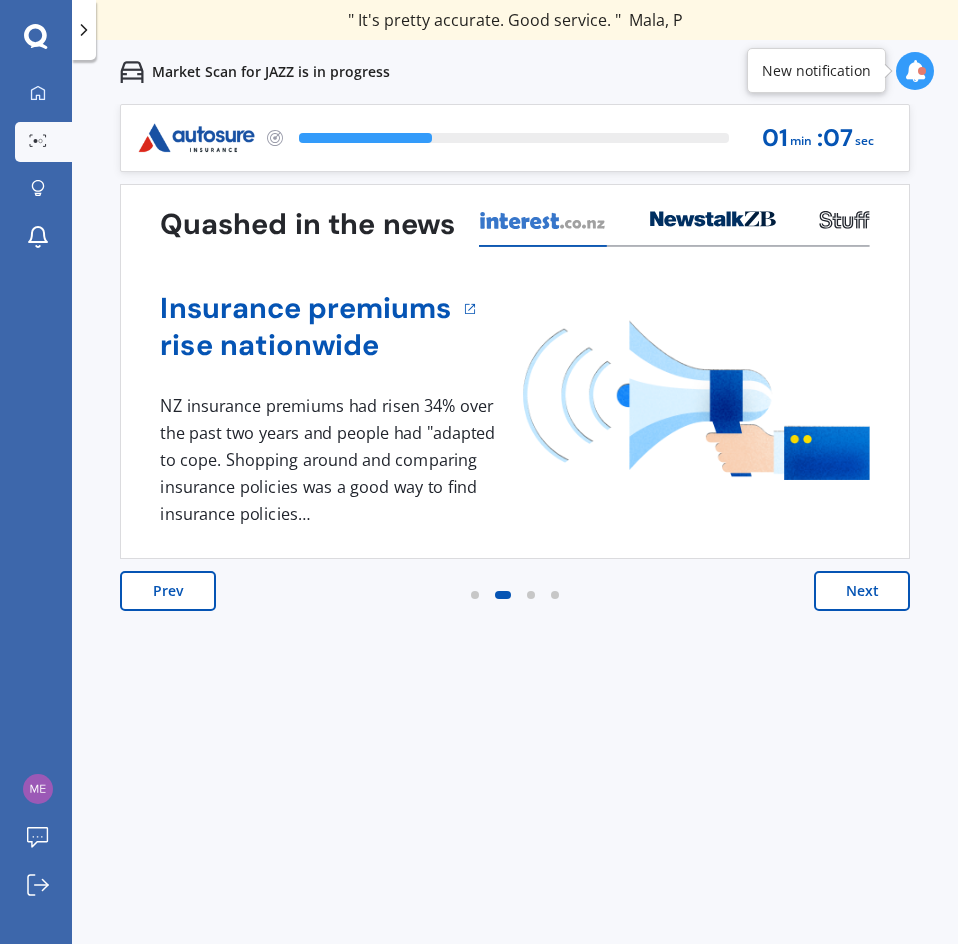 click on "Next" at bounding box center (862, 591) 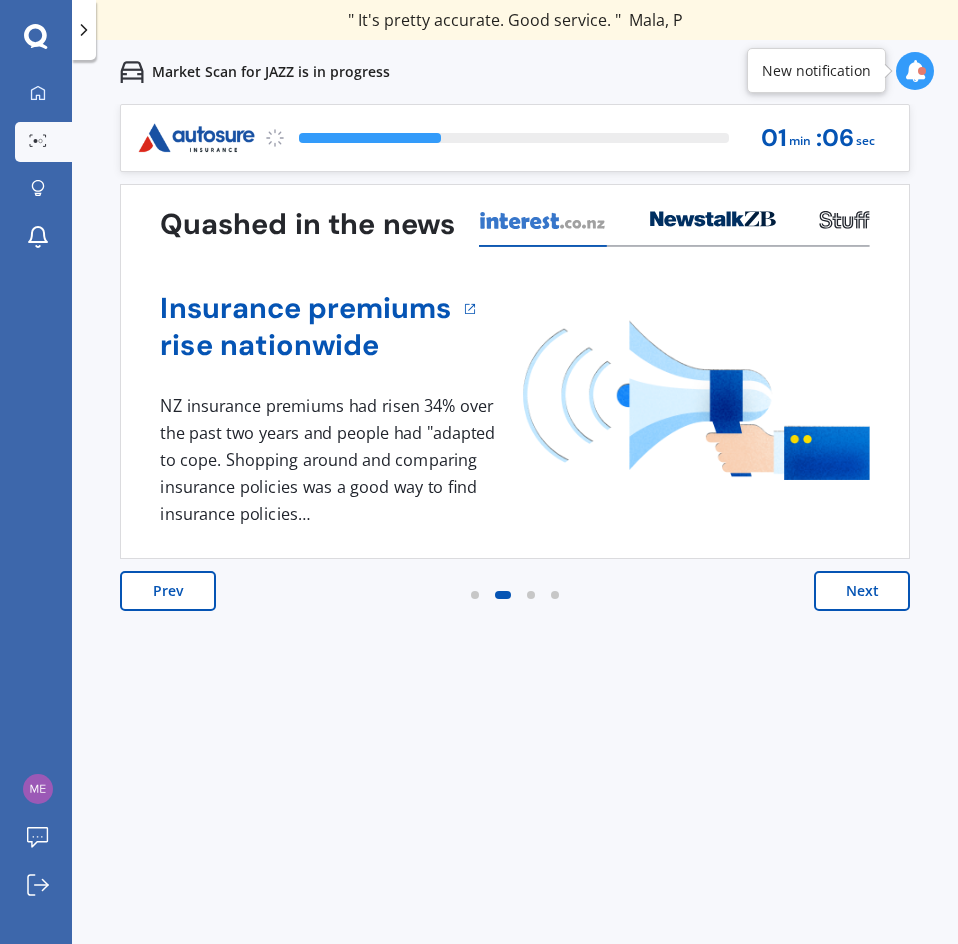 click on "Next" at bounding box center [862, 591] 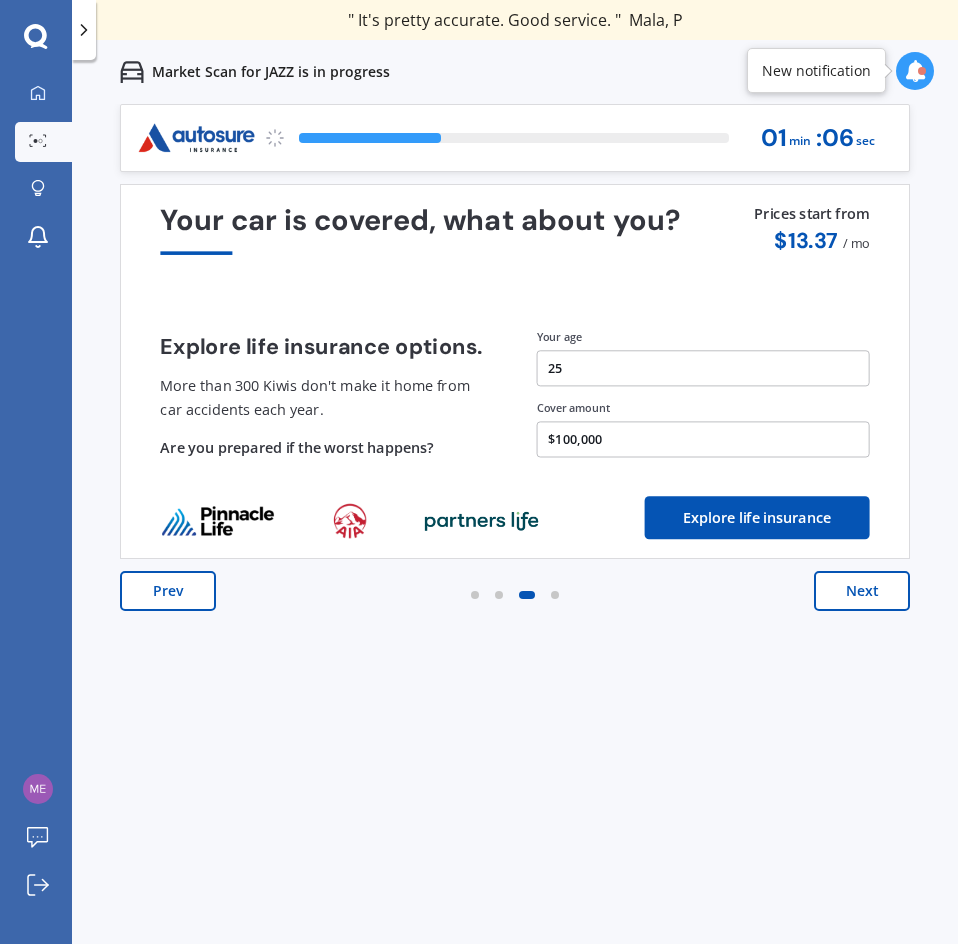 click on "Next" at bounding box center [862, 591] 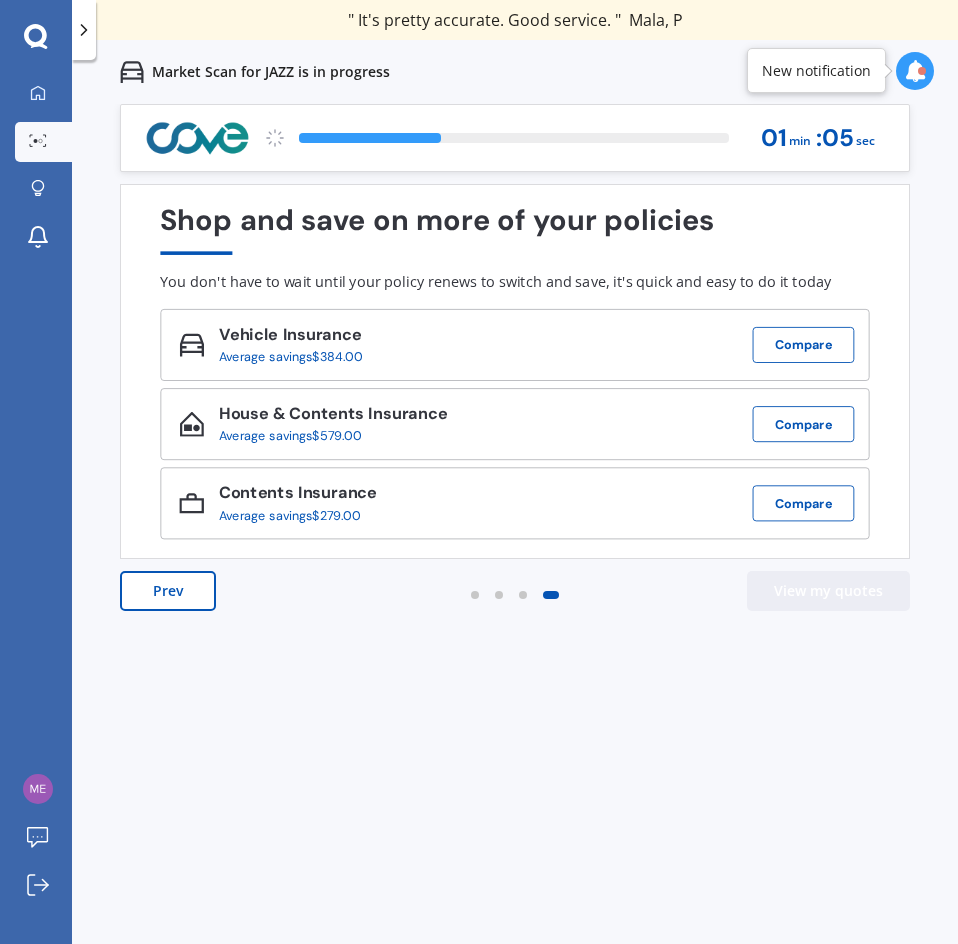 click on "View my quotes" at bounding box center [828, 591] 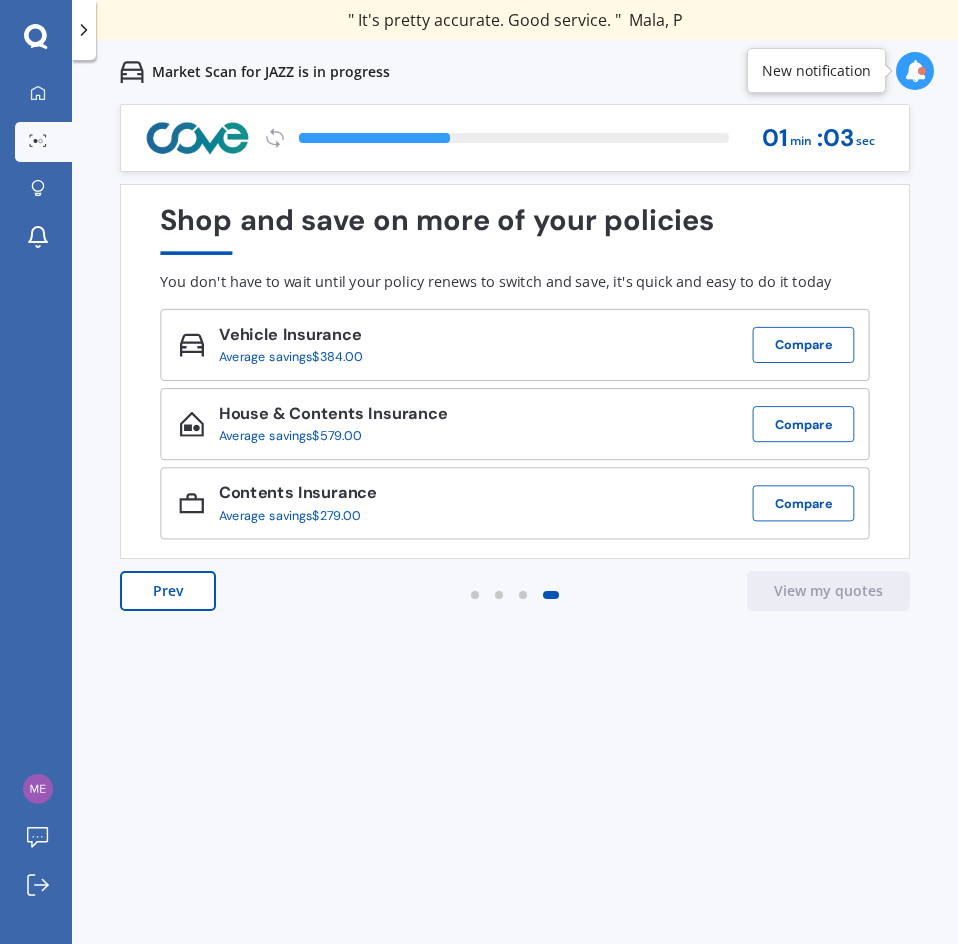 click on "Previous 60,000+ Kiwis have signed up to shop and save on insurance with us " Helpful tool, just that my current insurance is cheaper. " Casey, H " I have already recommended Quashed to many family and friends. This is fantastic. Thank you. " Quinn, M " A very useful tool and is easy to use. Highly recommended! " Yang, Z " Useful tool to check whether our current prices are competitive - which they are. " Kate, G " My current car insurance was half of the cheapest quoted here, so I'll stick with them. " Hayley, N " Gave exactly the same results. " Phillip, S " It's pretty accurate. Good service. " Mala, P " That was very helpful as it provided all the details required to make the necessary decision. " Tony, I " I've already recommended to a number of people. " Vanessa, J " Good to know my existing cover is so good! " Sheridan, J " Excellent site! I saved $300 off my existing policy. " Lian, G " Great stuff team! first time using it, and it was very clear and concise. " Lewis, B   Next 35 % 01 min :  03 sec" at bounding box center (515, 576) 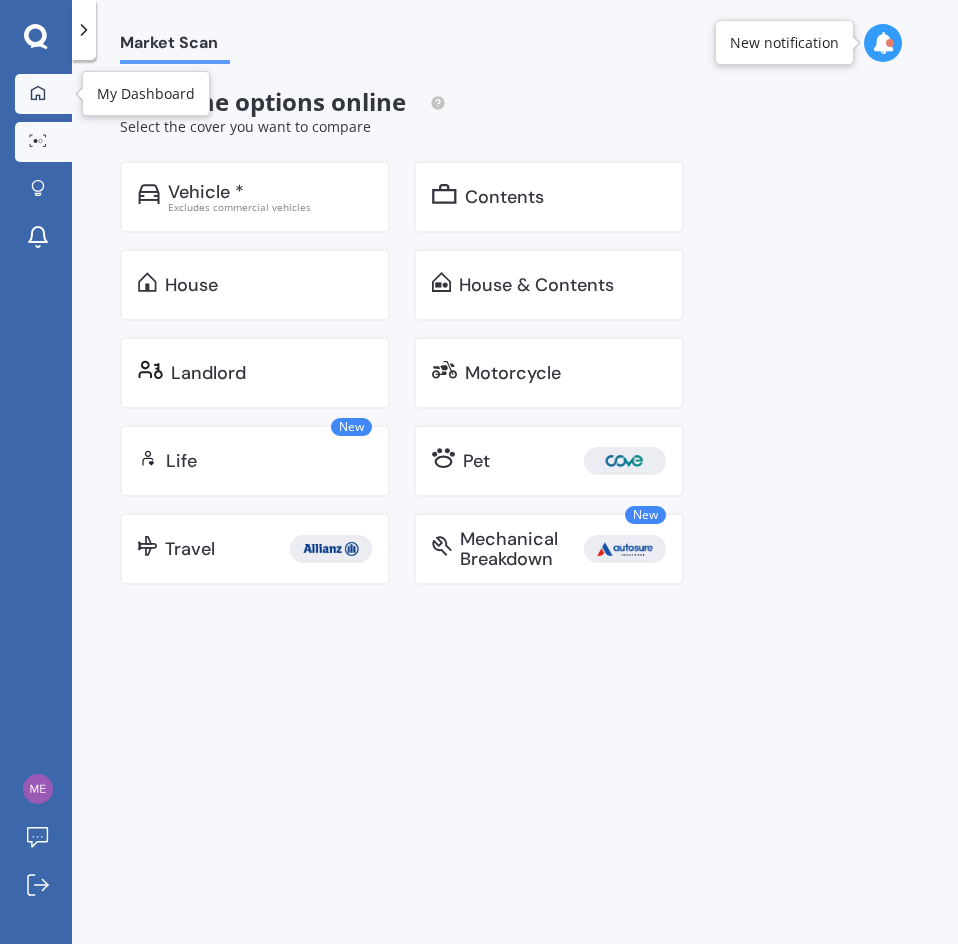 click on "My Dashboard" at bounding box center [43, 94] 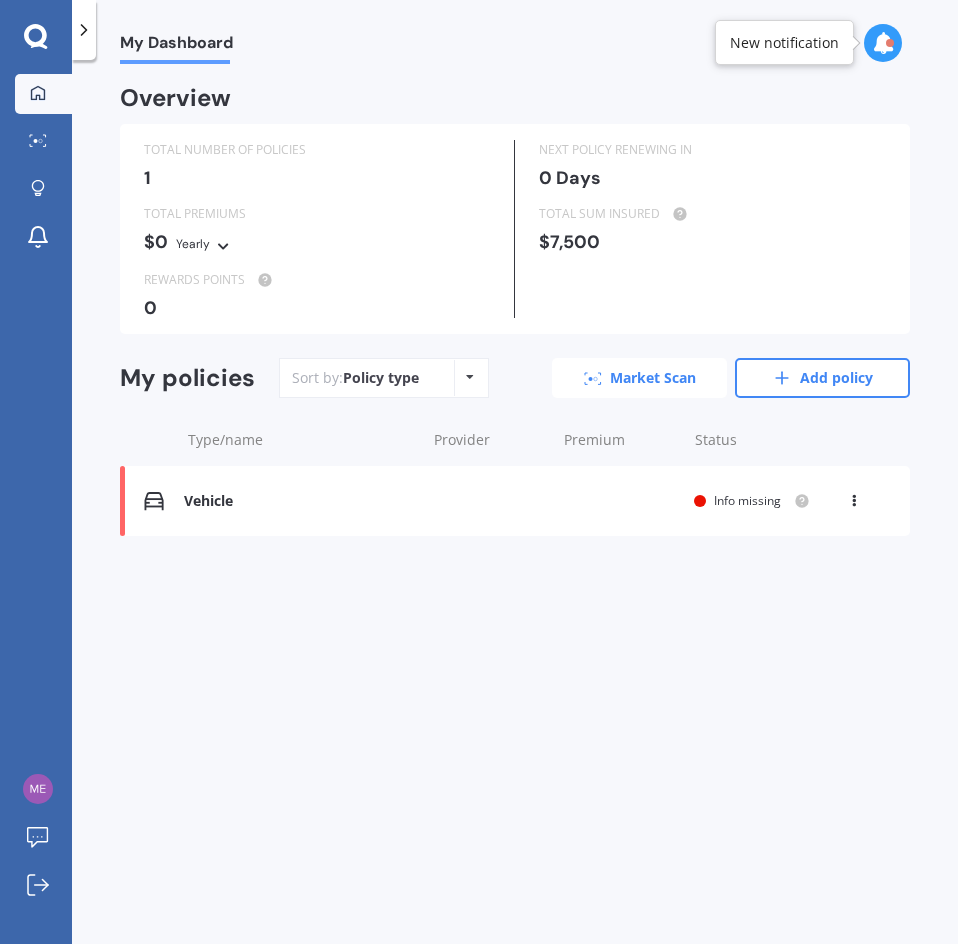 click 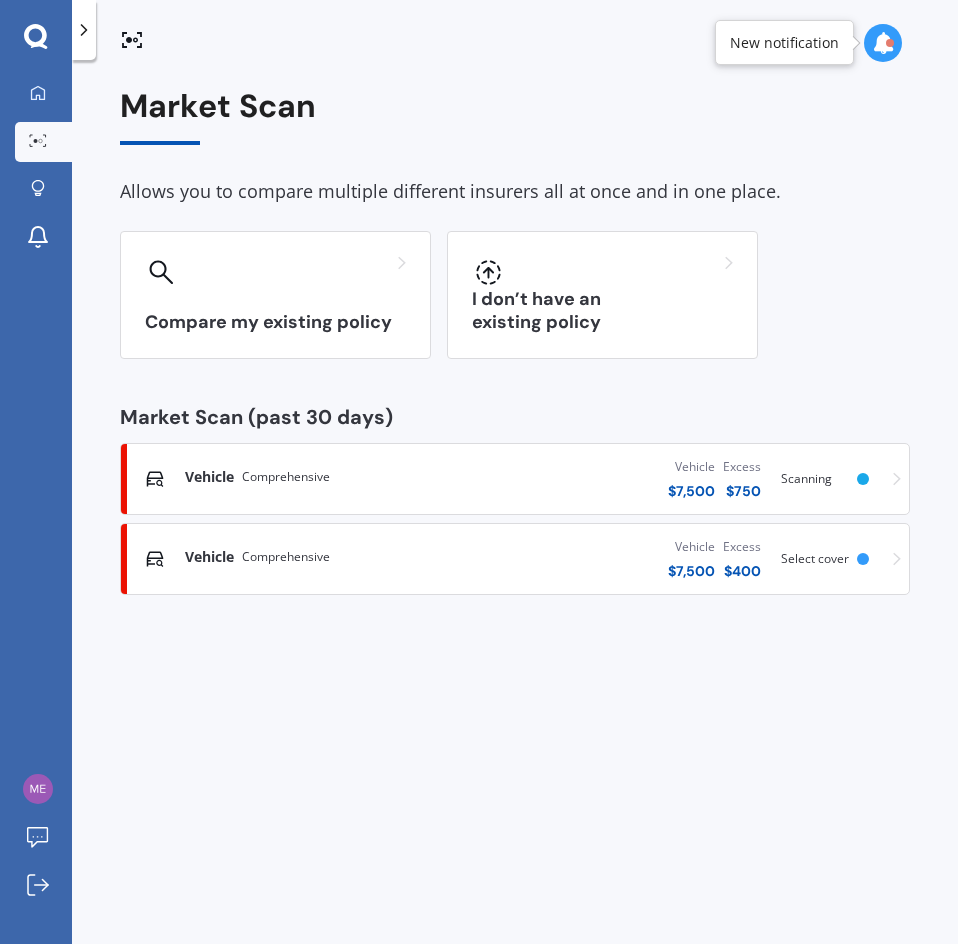 click on "Vehicle Comprehensive Vehicle $ 7,500 Excess $ 750 Scanning" at bounding box center [515, 479] 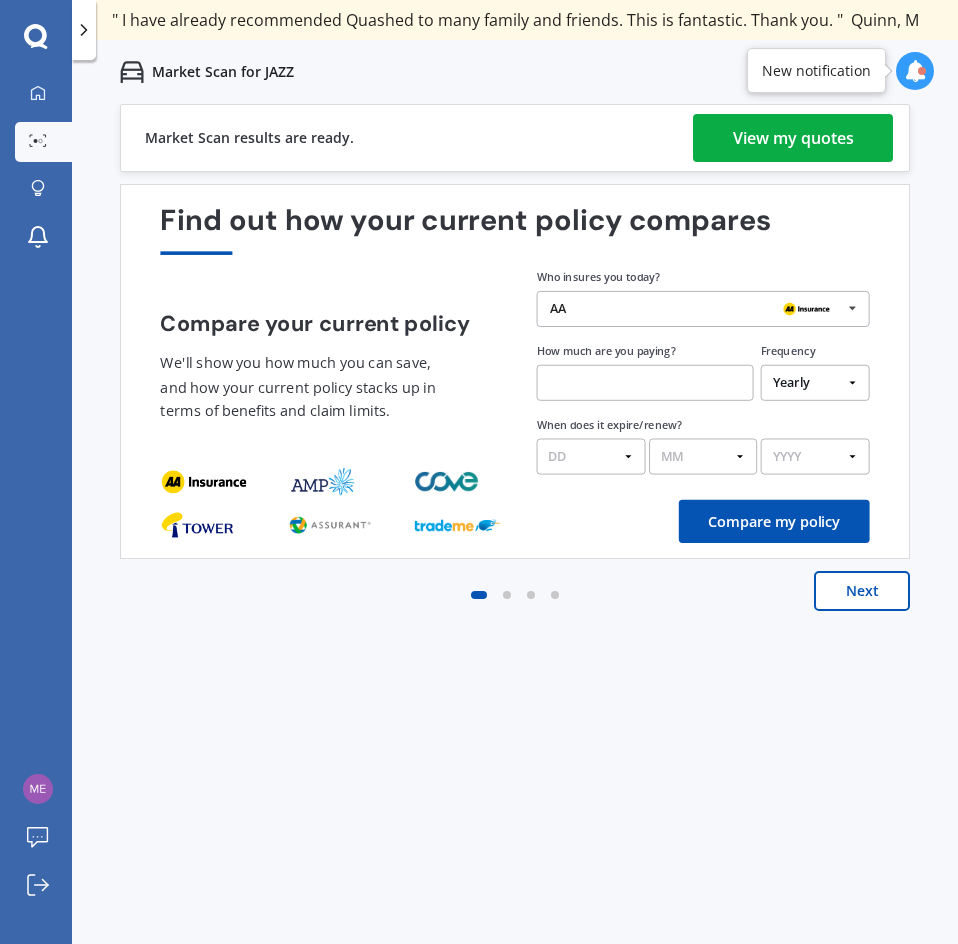 click on "View my quotes" at bounding box center (793, 138) 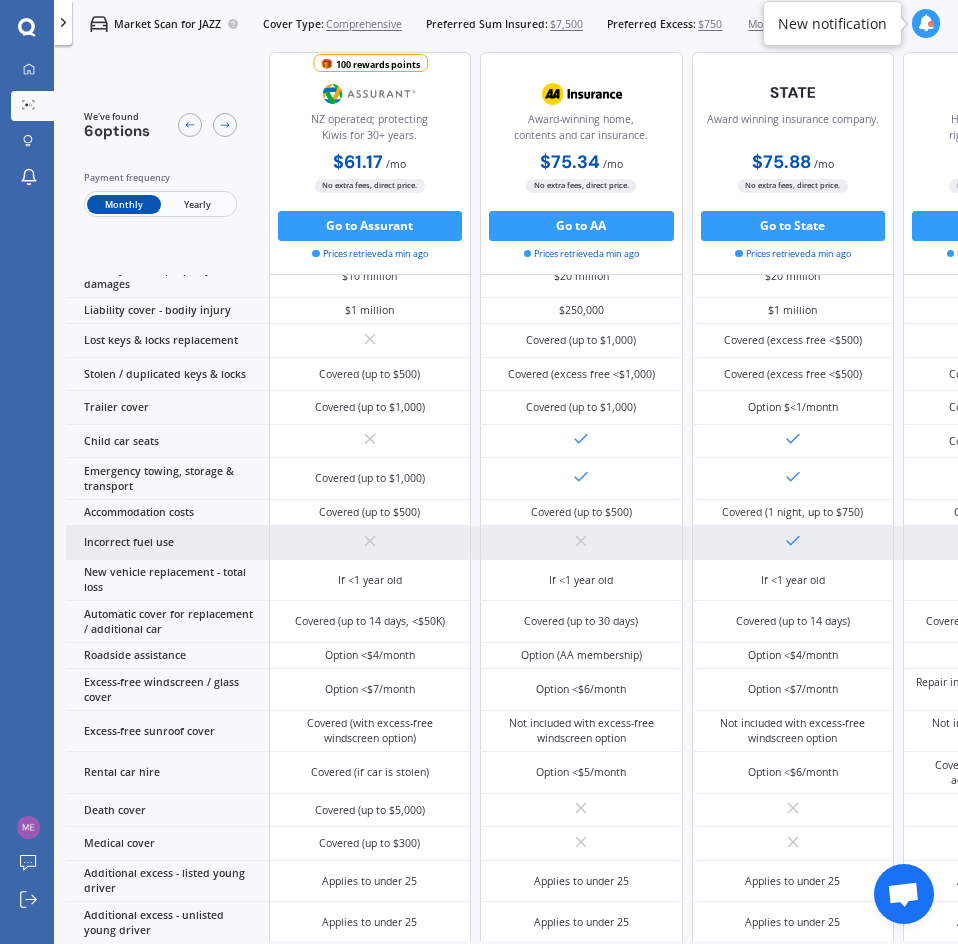 scroll, scrollTop: 0, scrollLeft: 0, axis: both 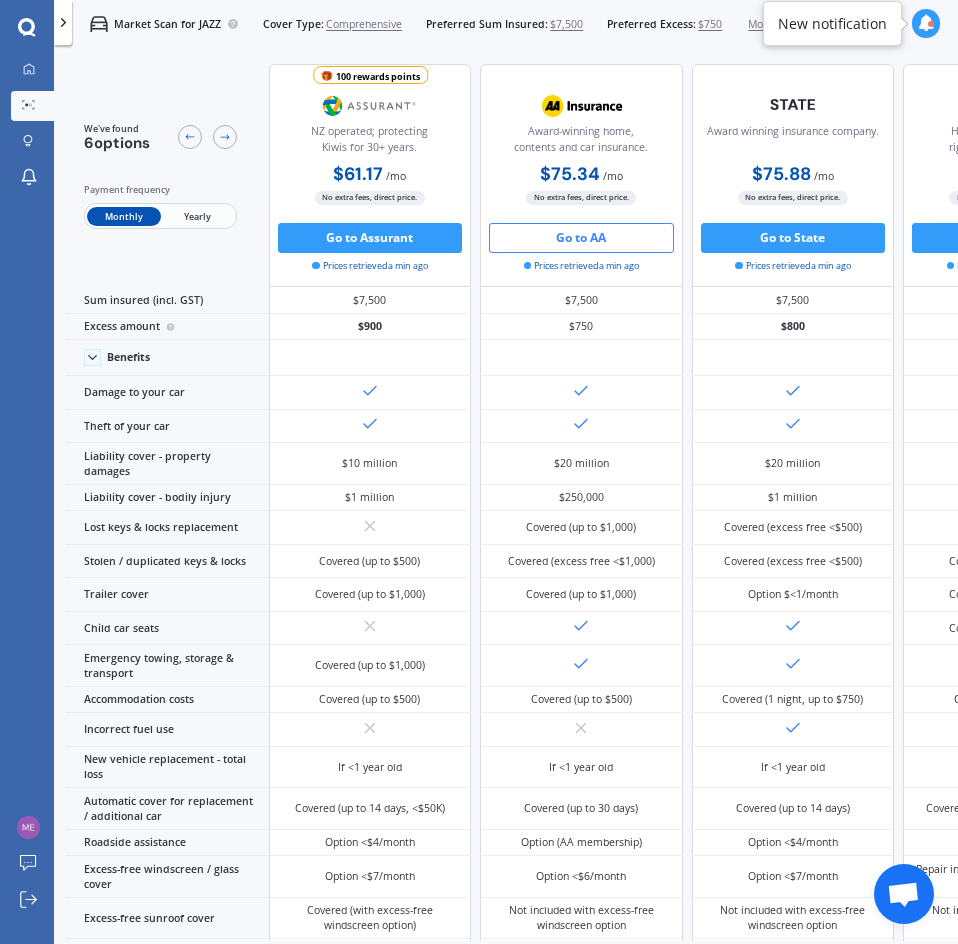 click on "Go to AA" at bounding box center [581, 238] 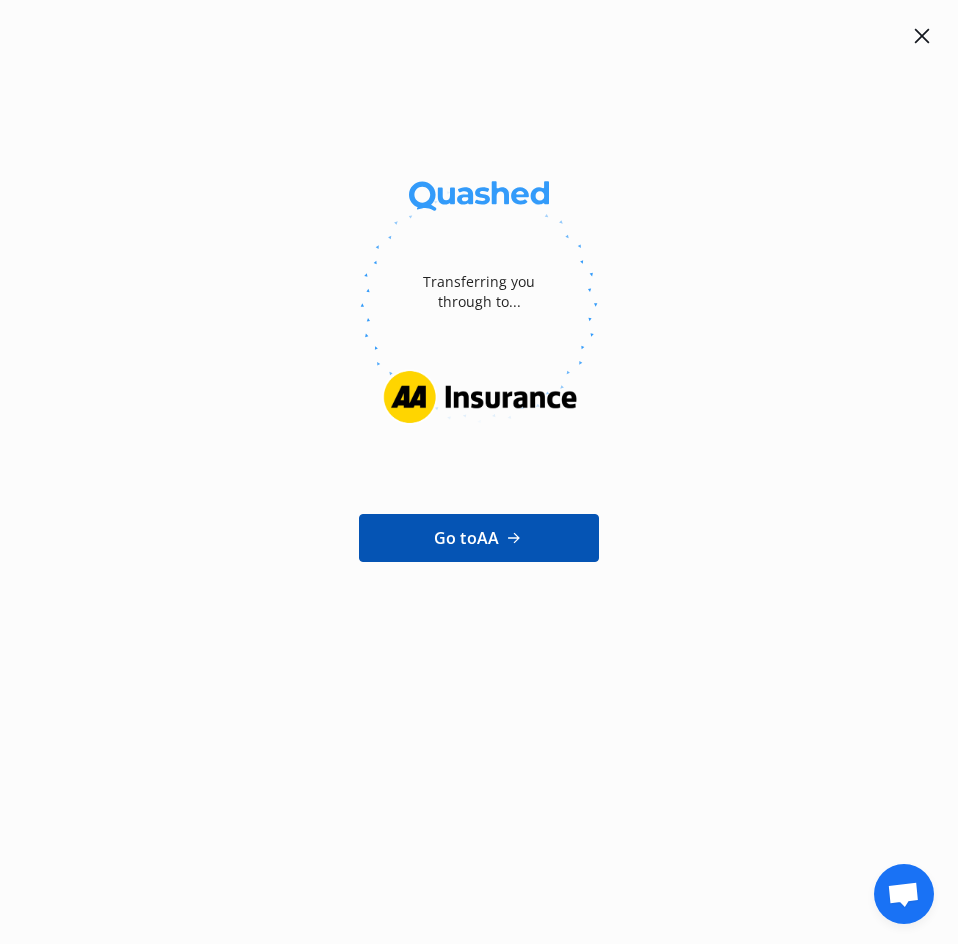 click at bounding box center [922, 36] 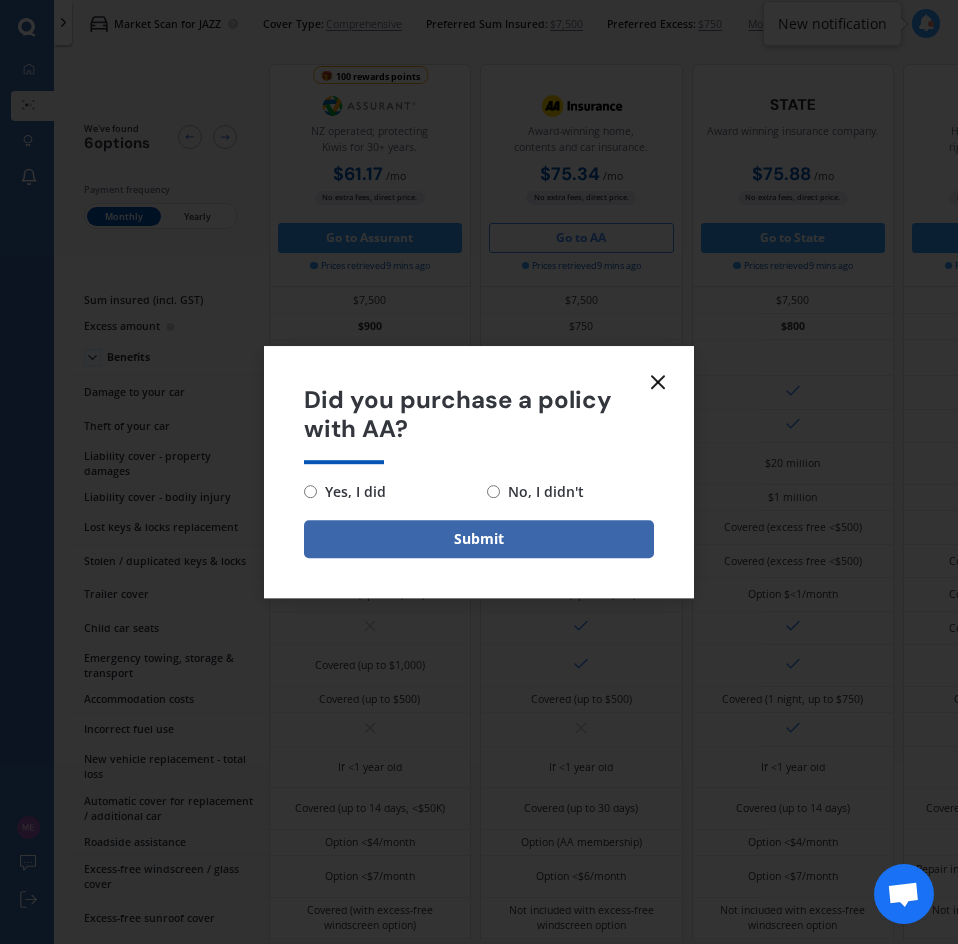 click 